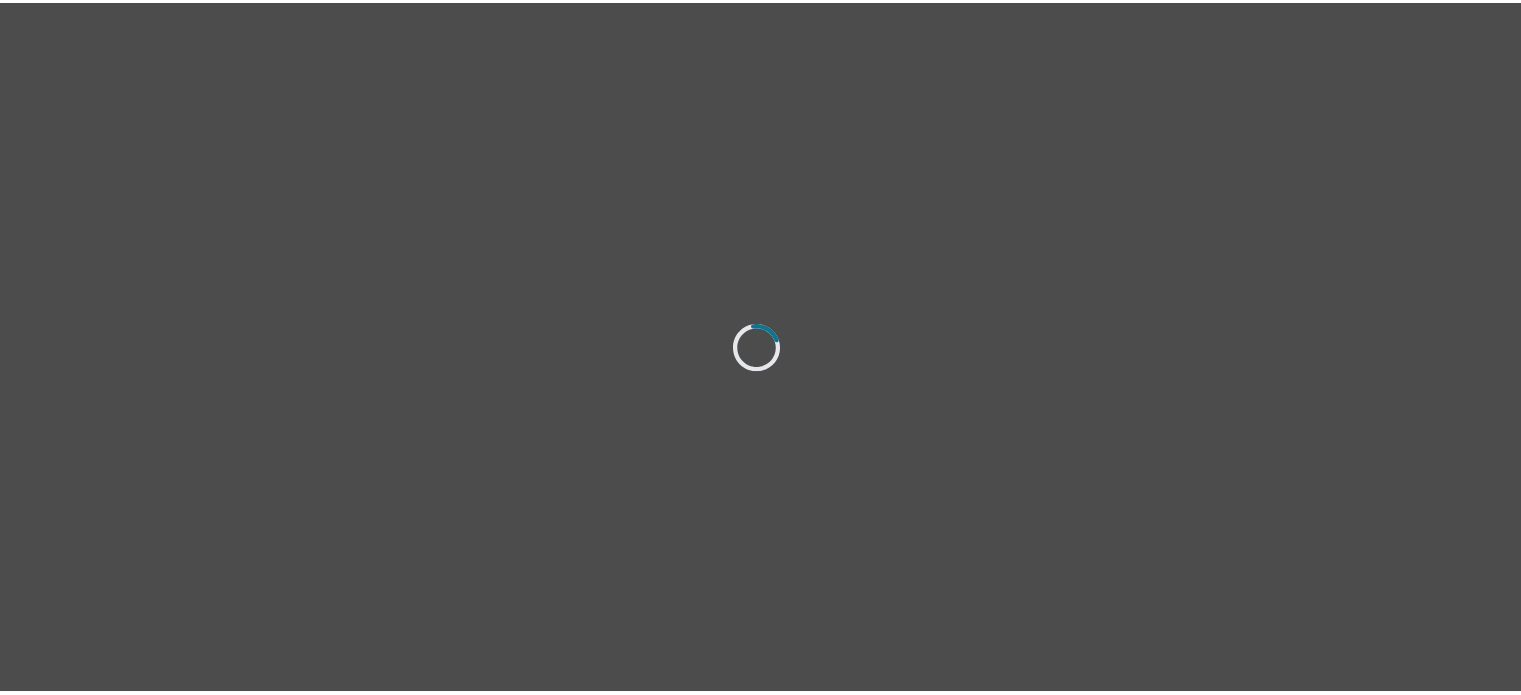 scroll, scrollTop: 0, scrollLeft: 0, axis: both 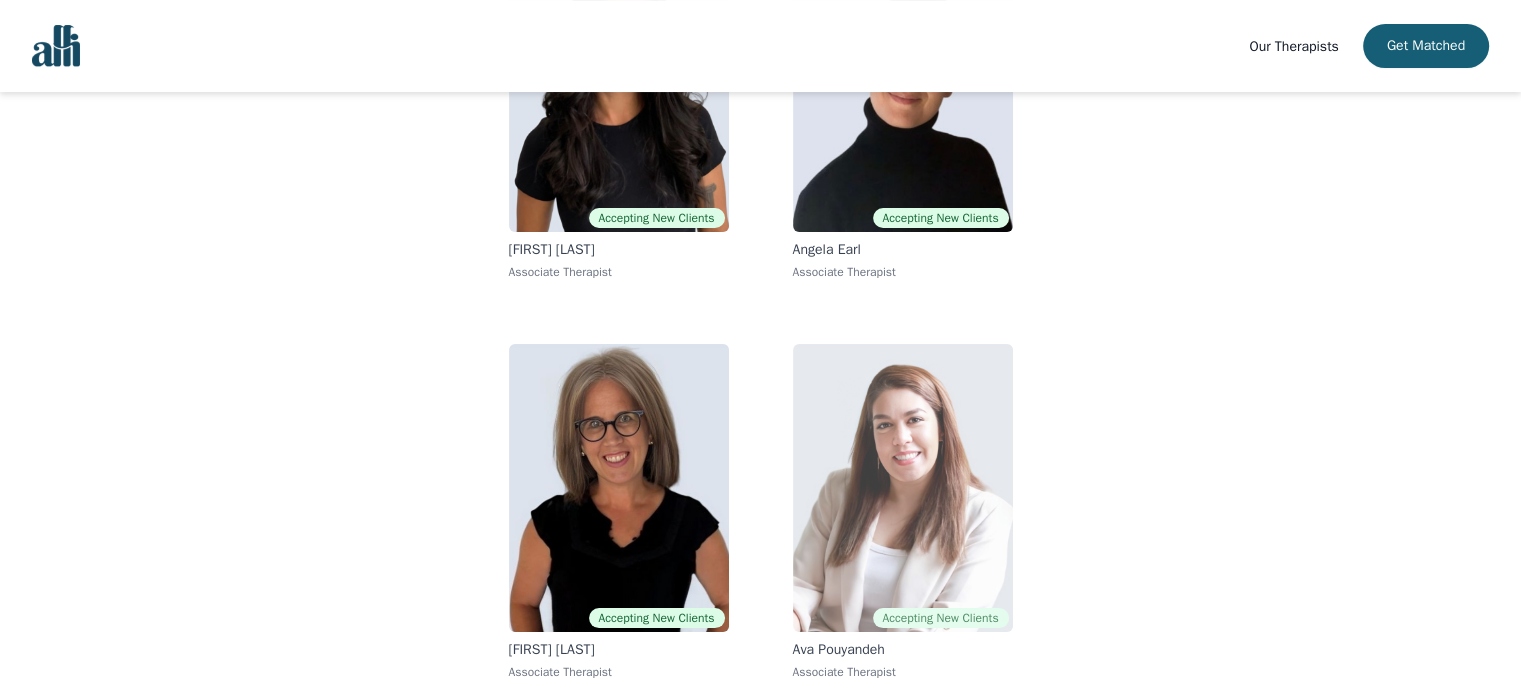 click at bounding box center [903, 488] 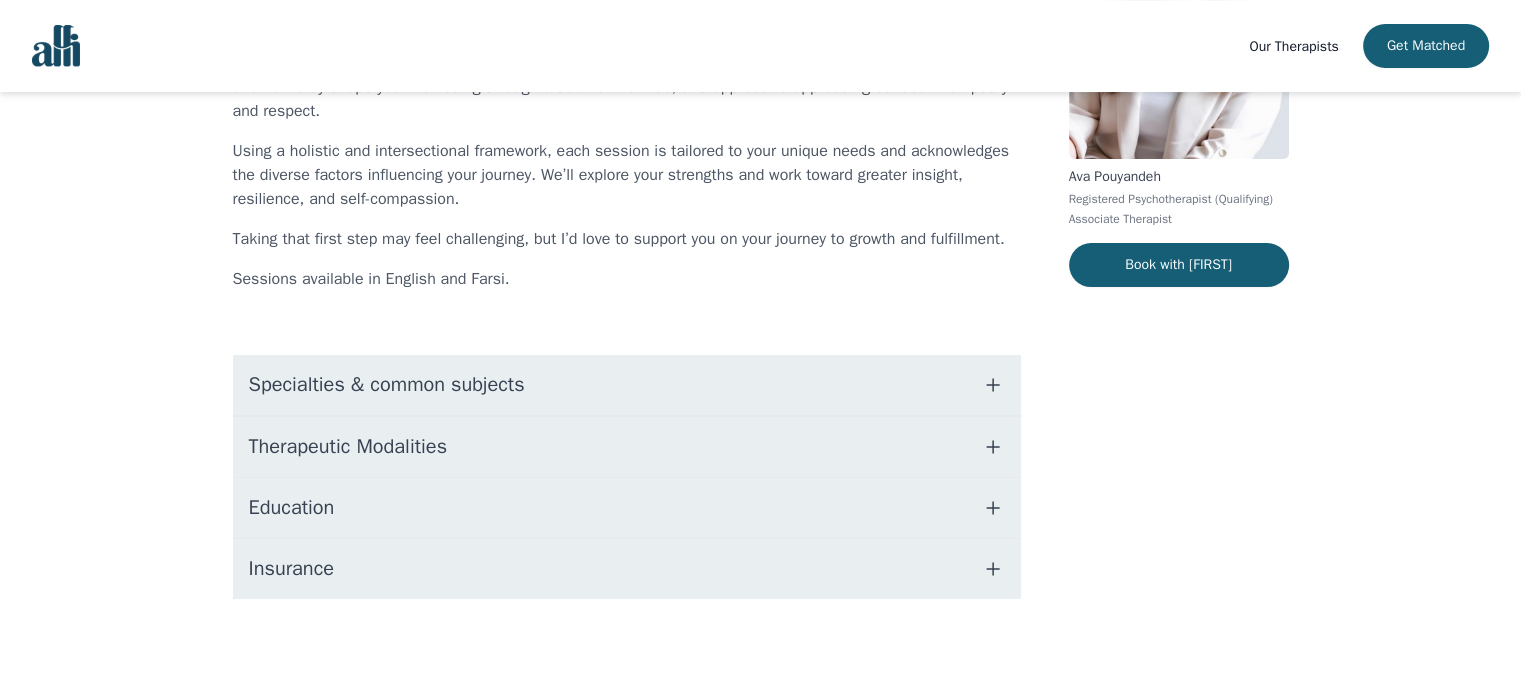 scroll, scrollTop: 0, scrollLeft: 0, axis: both 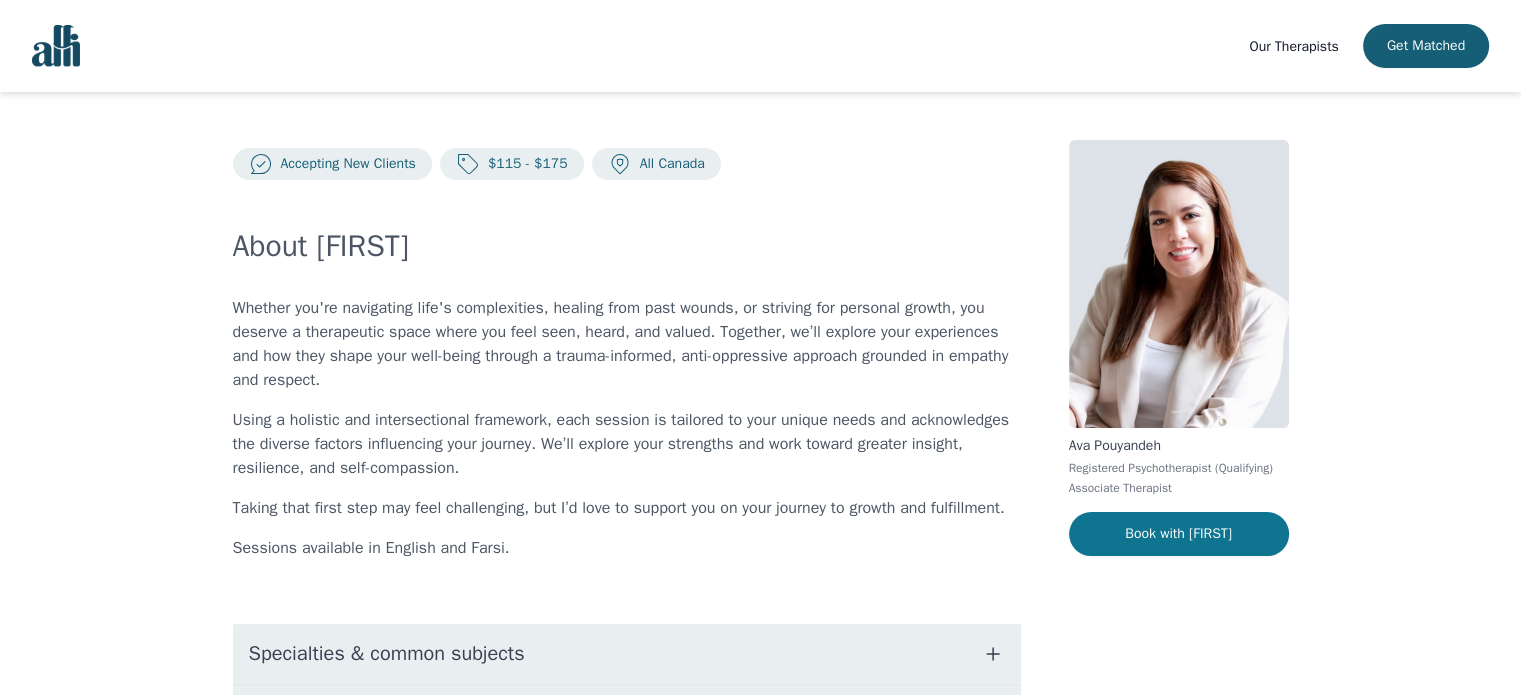 click on "Book with [FIRST]" at bounding box center [1179, 534] 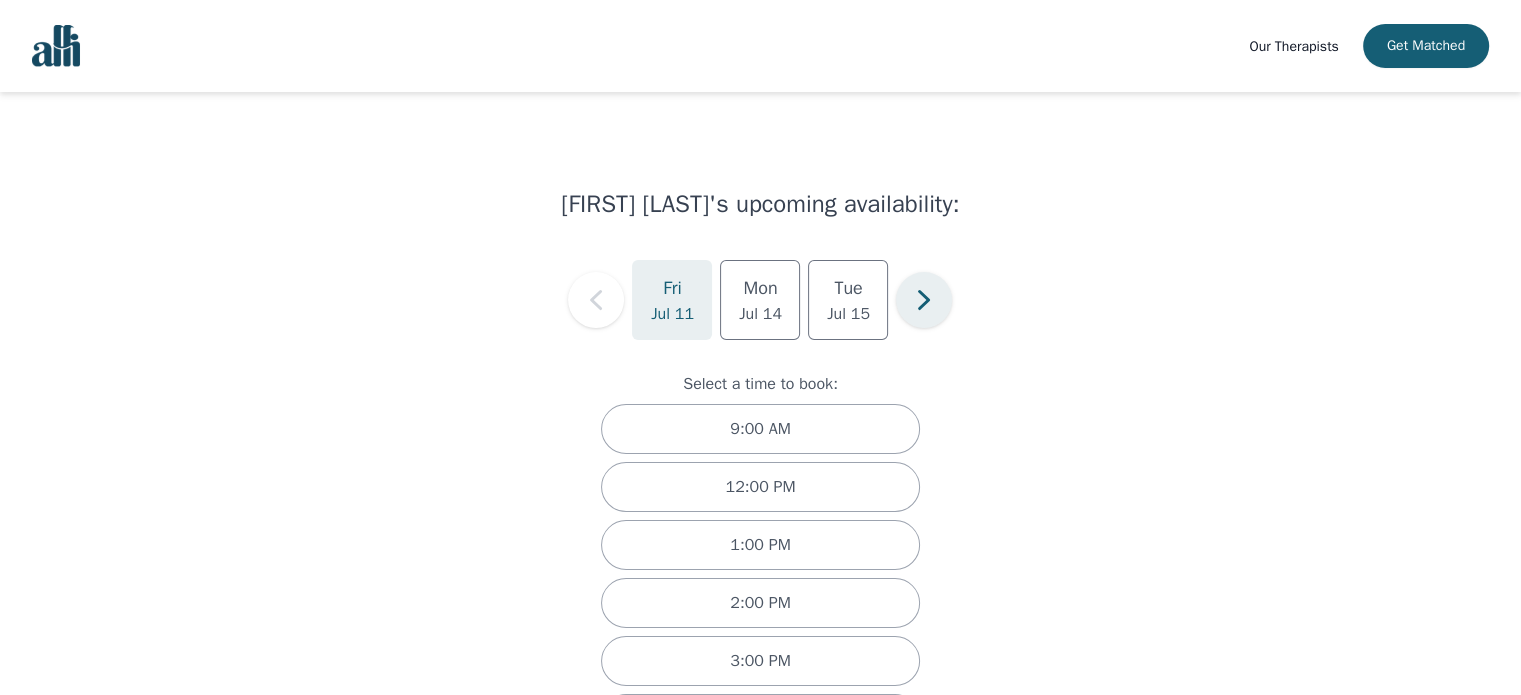 click at bounding box center [924, 300] 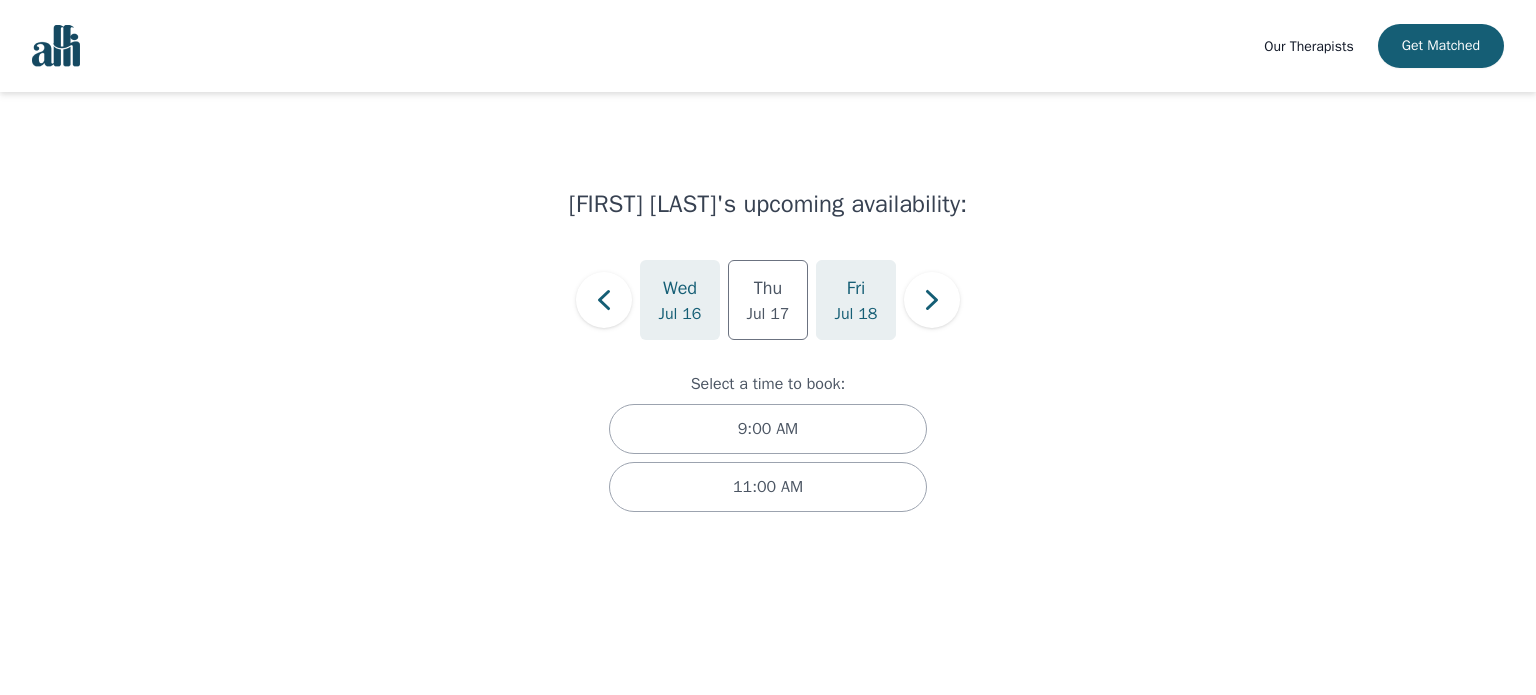 click on "Jul 18" at bounding box center (768, 314) 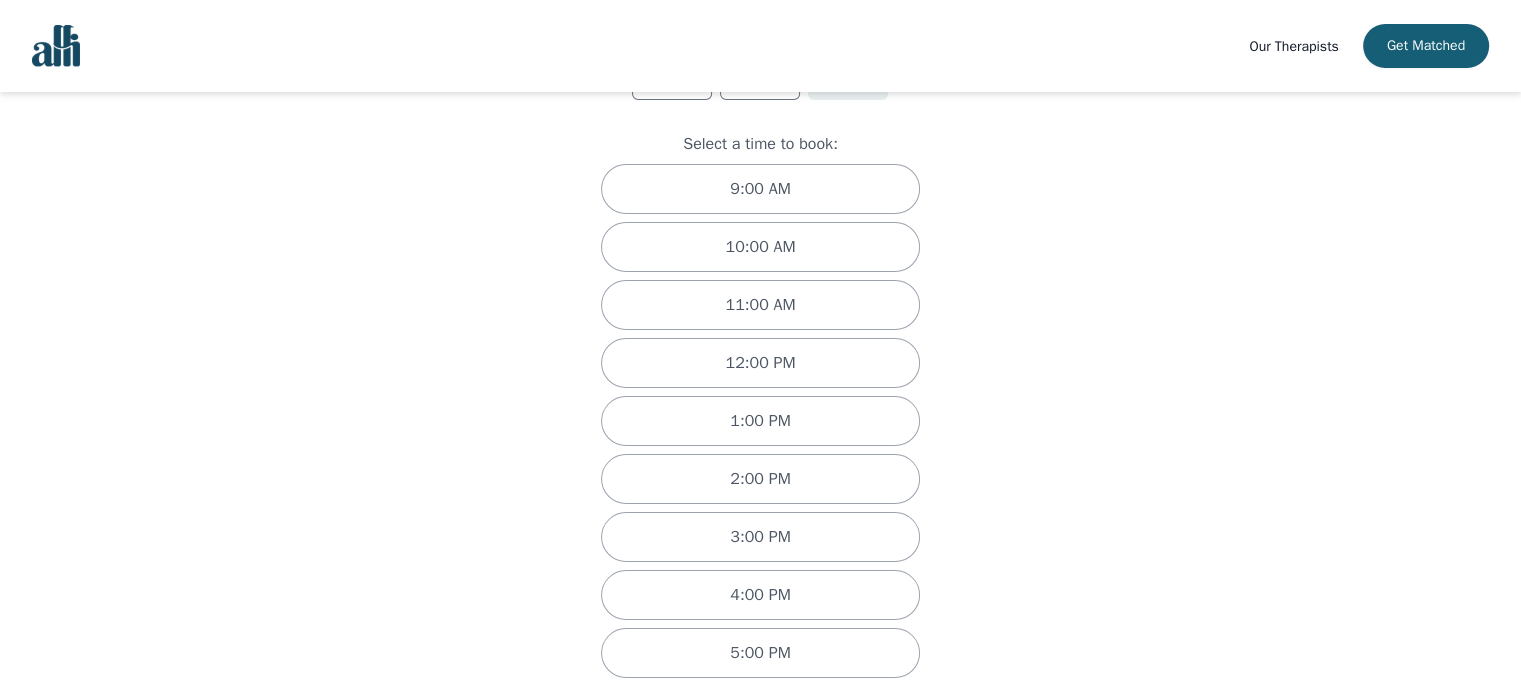 scroll, scrollTop: 259, scrollLeft: 0, axis: vertical 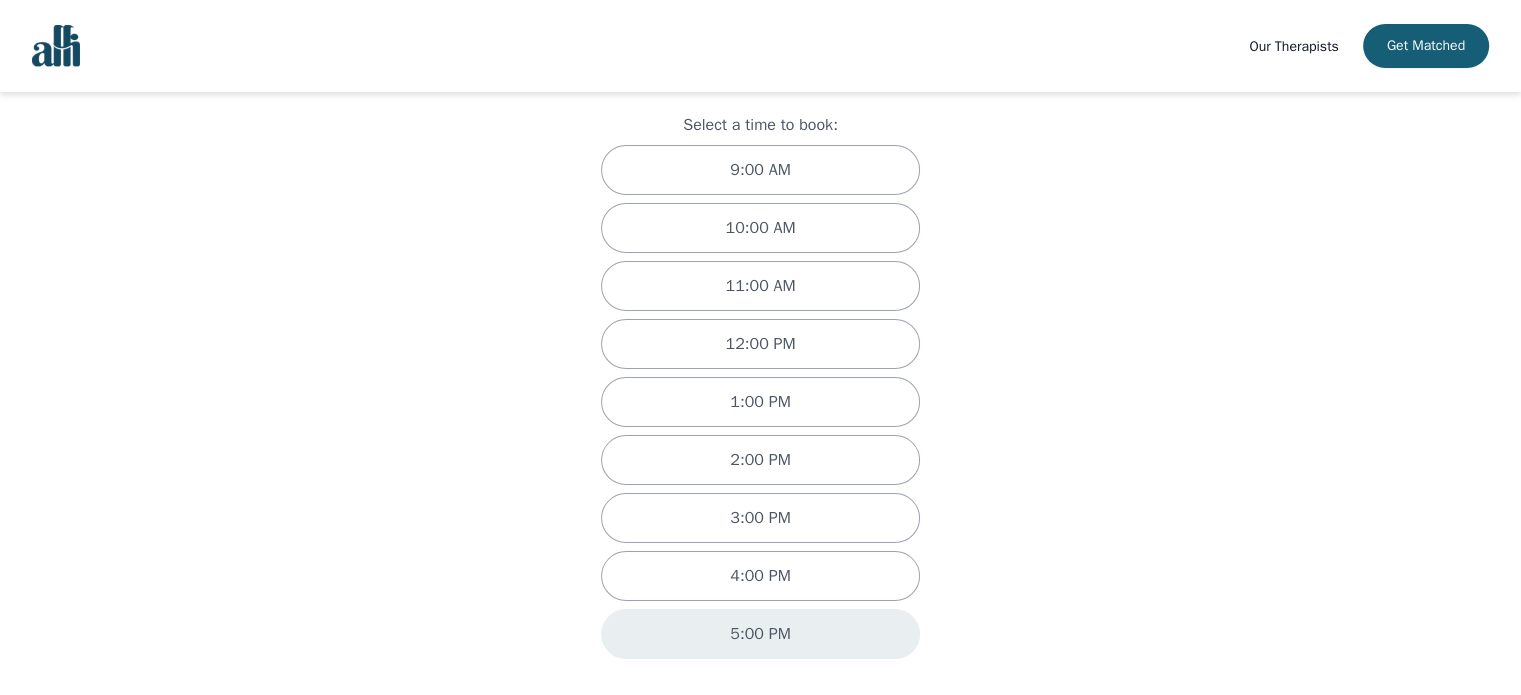 click on "5:00 PM" at bounding box center (760, 634) 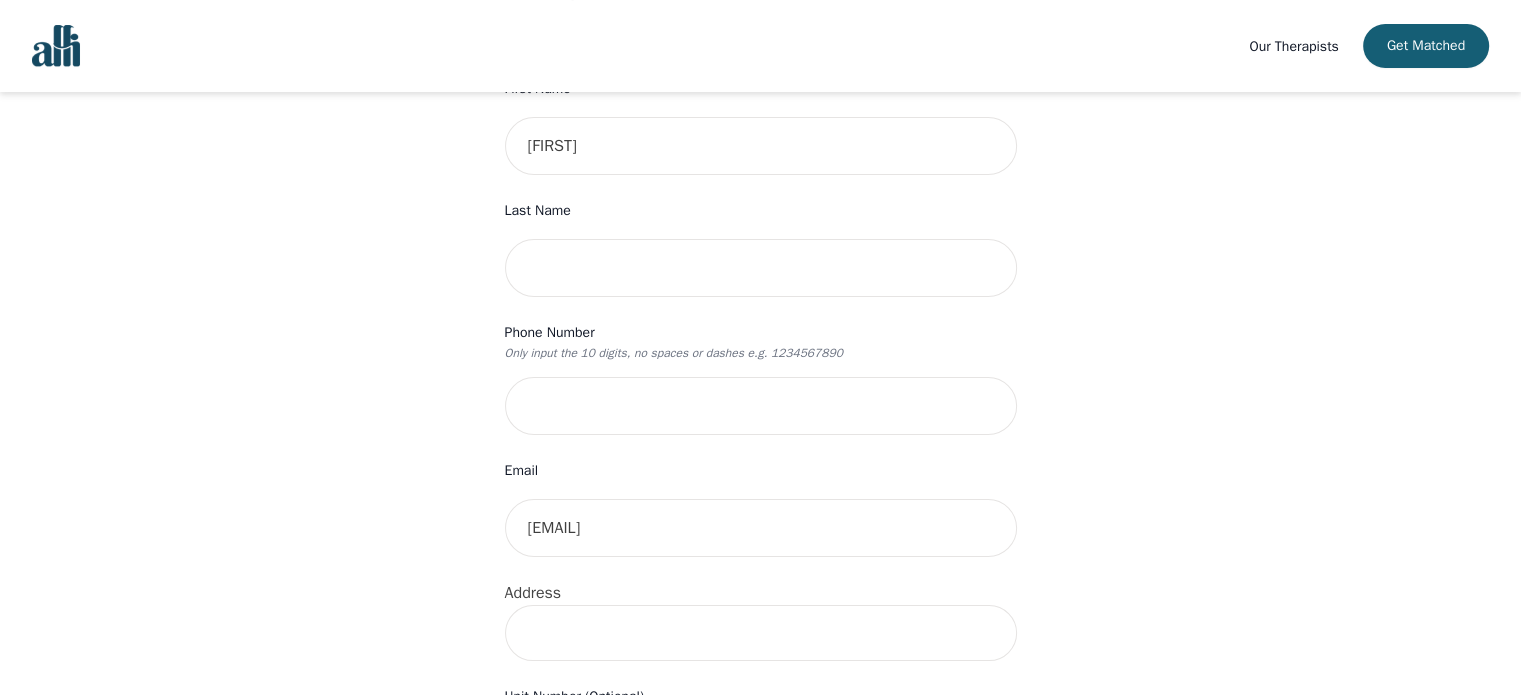 scroll, scrollTop: 0, scrollLeft: 0, axis: both 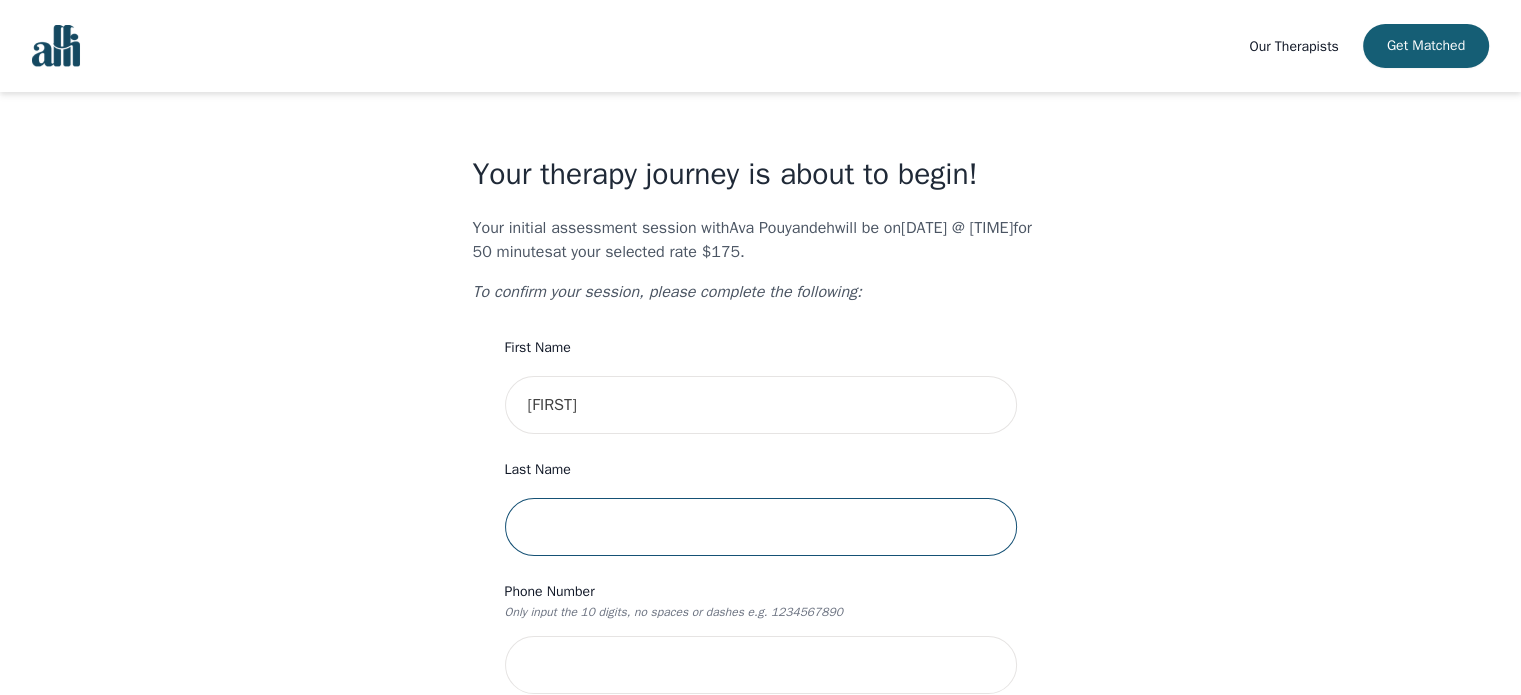 click at bounding box center [761, 527] 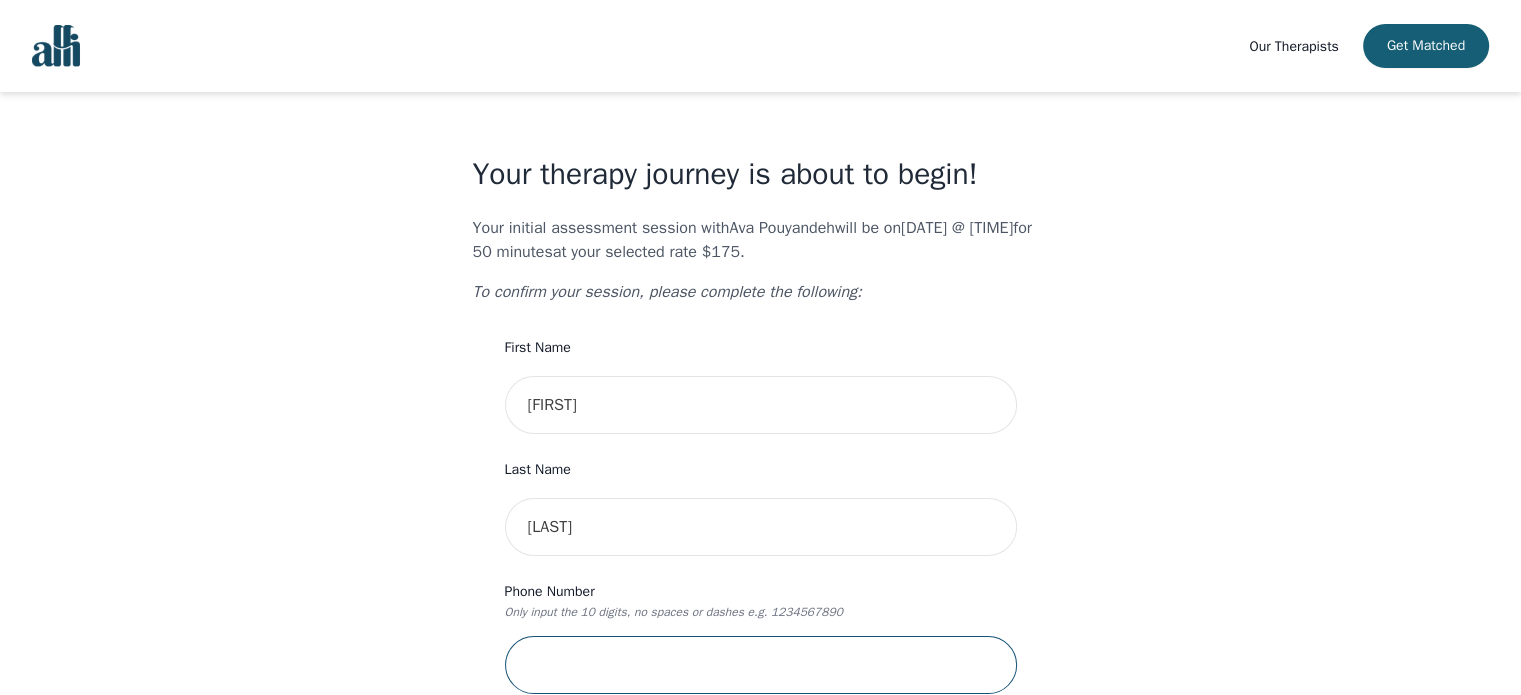 type on "[PHONE]" 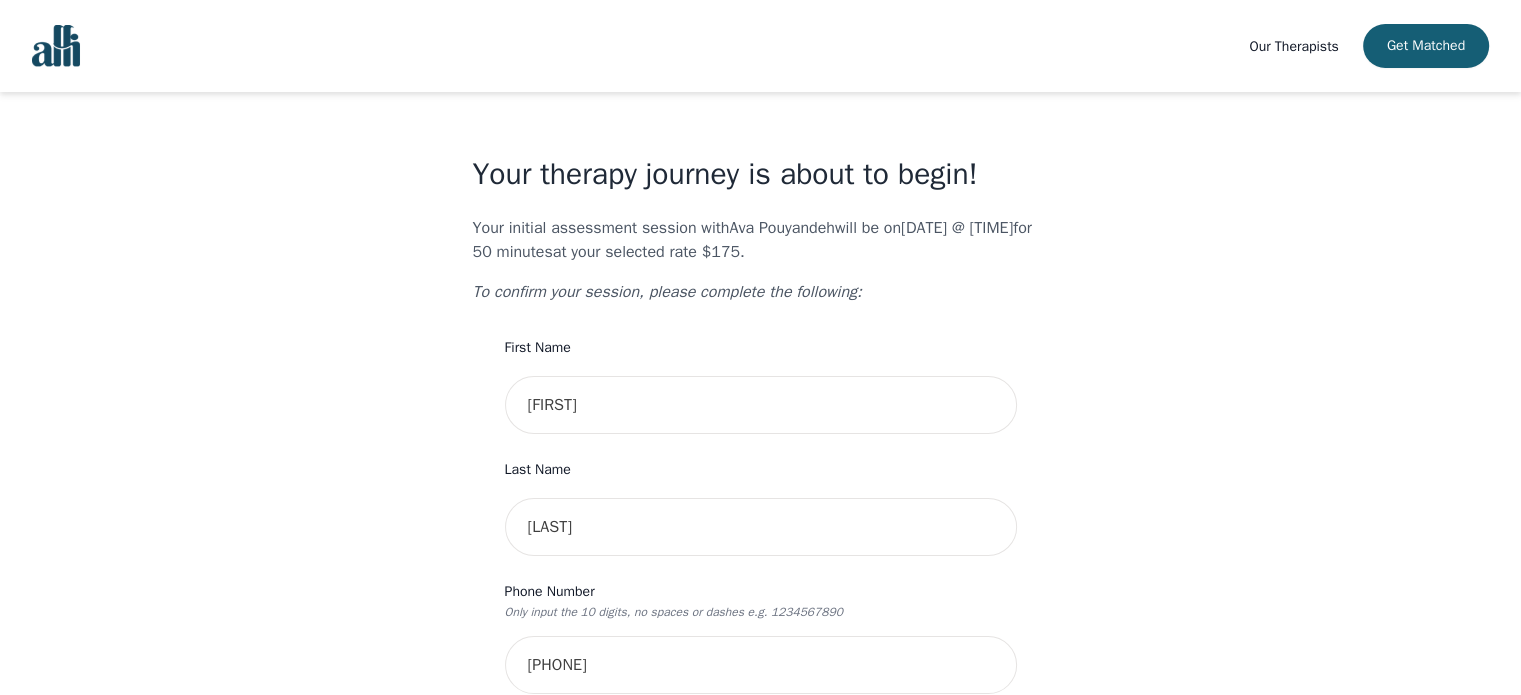 type on "[NUMBER] [STREET]" 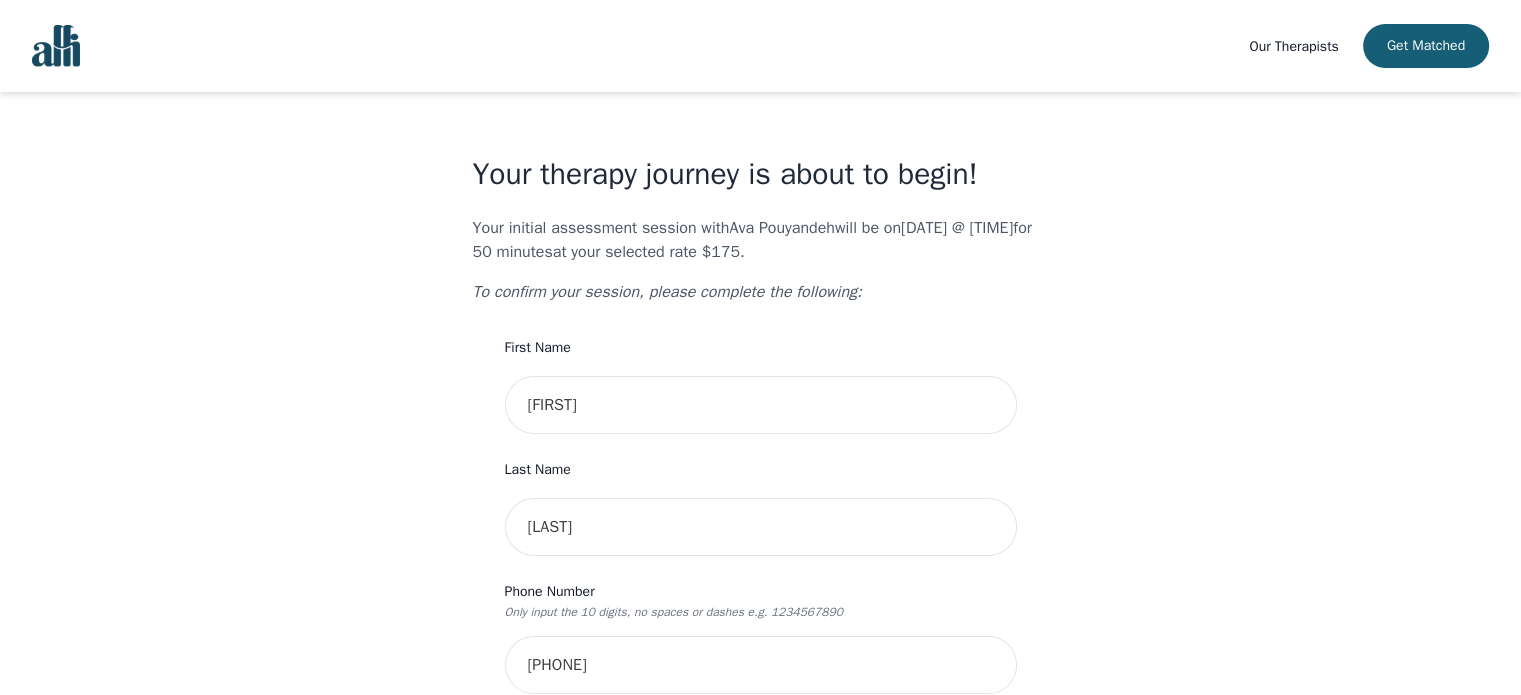 type on "Suite 508" 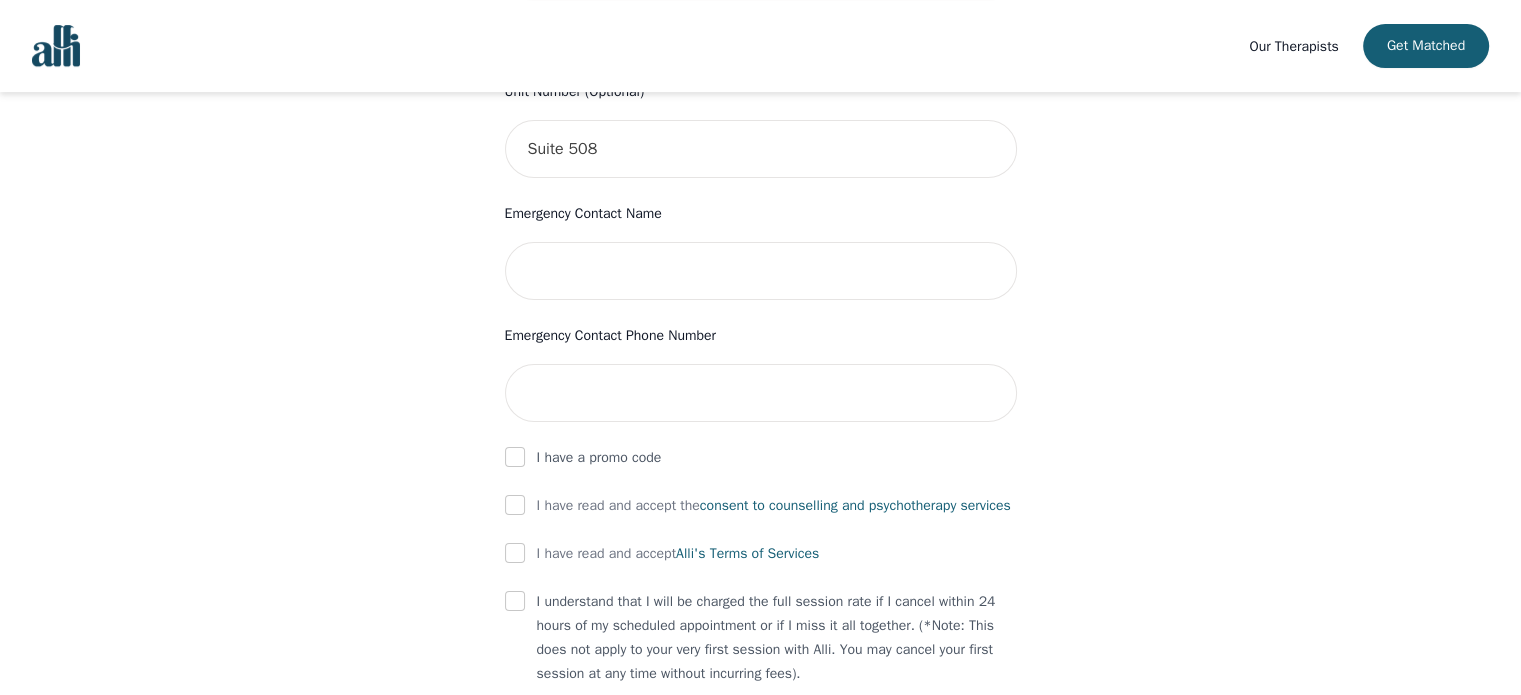 scroll, scrollTop: 872, scrollLeft: 0, axis: vertical 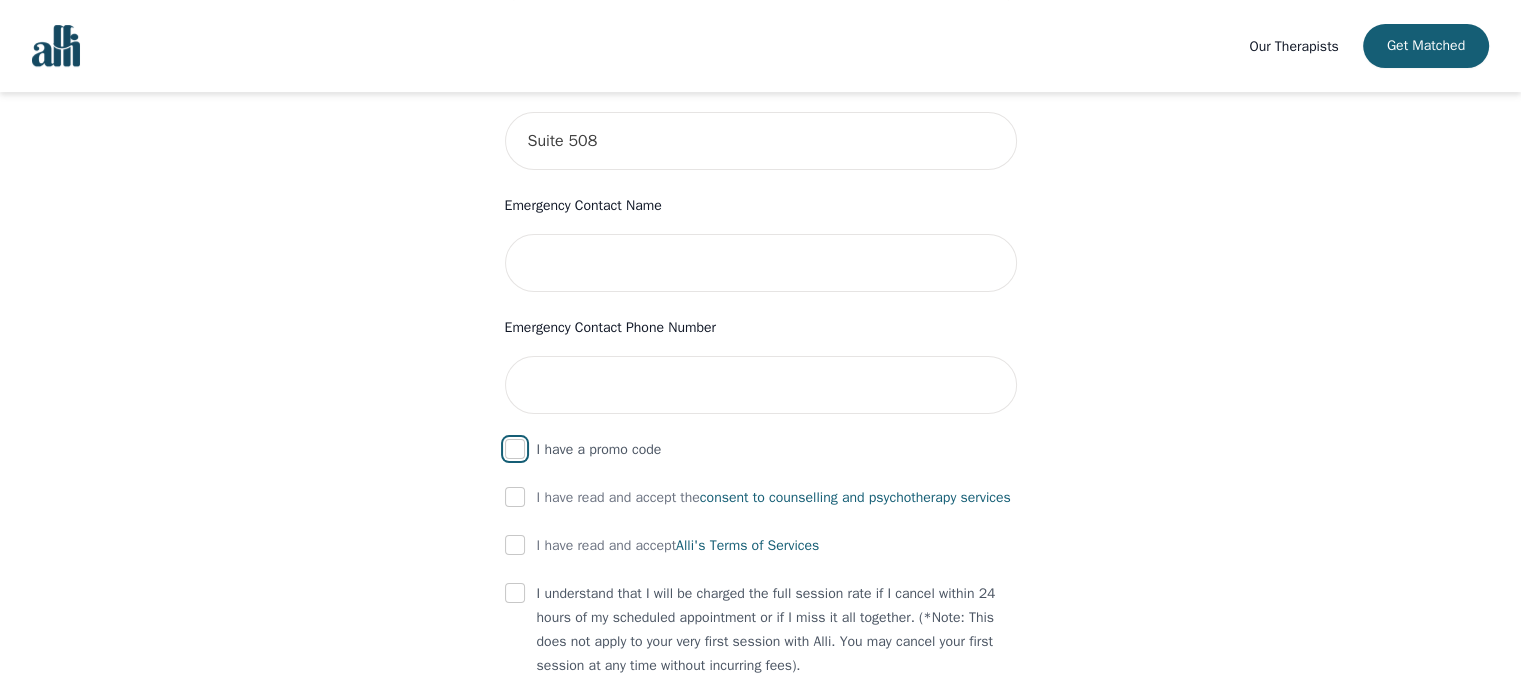 click at bounding box center [515, 449] 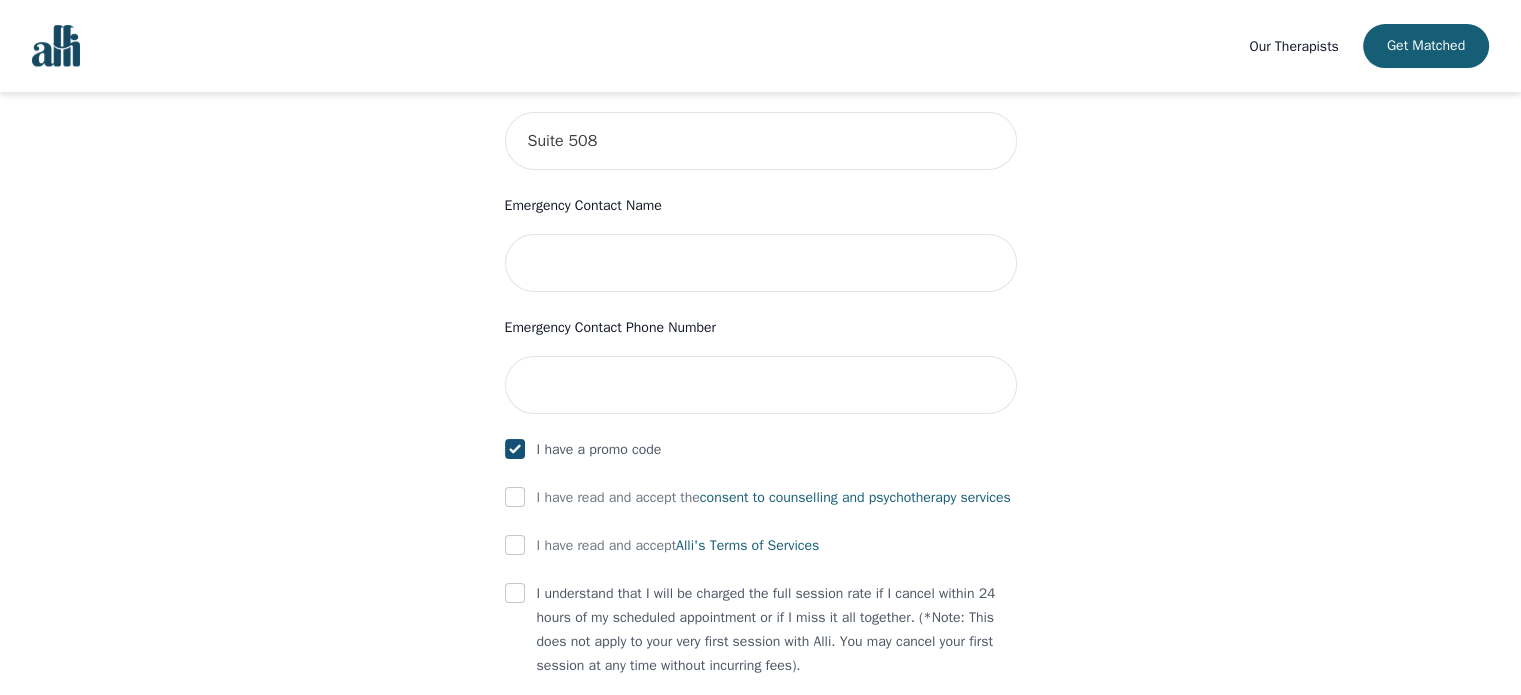 checkbox on "true" 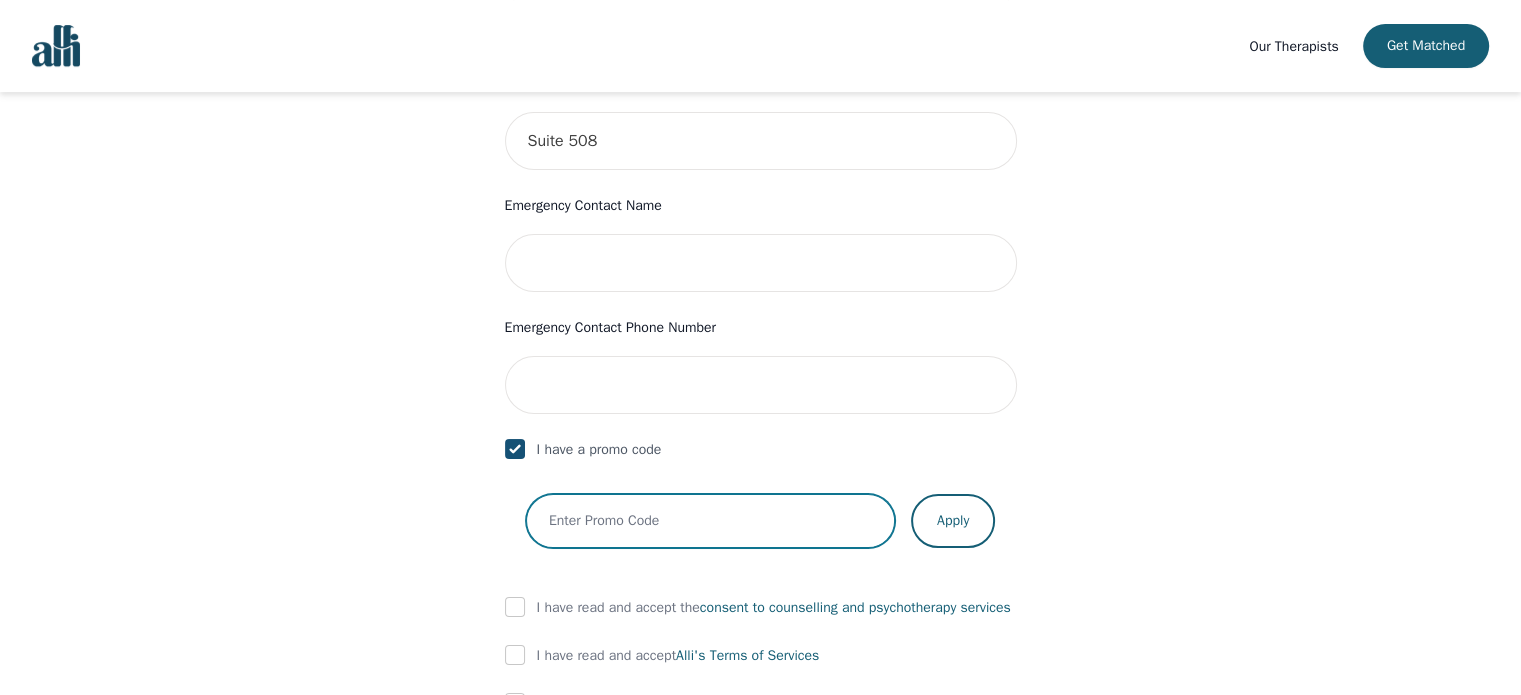 click at bounding box center (710, 521) 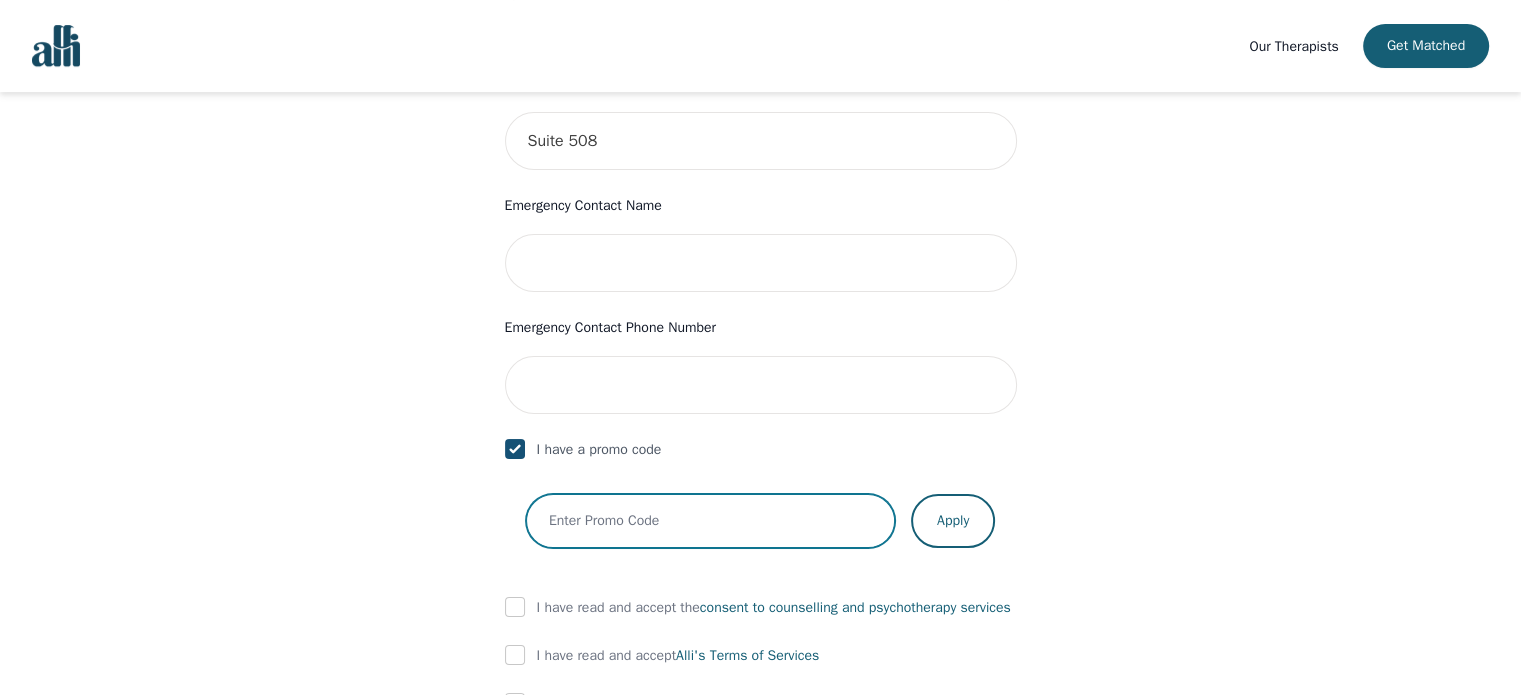 paste on "starttherapy" 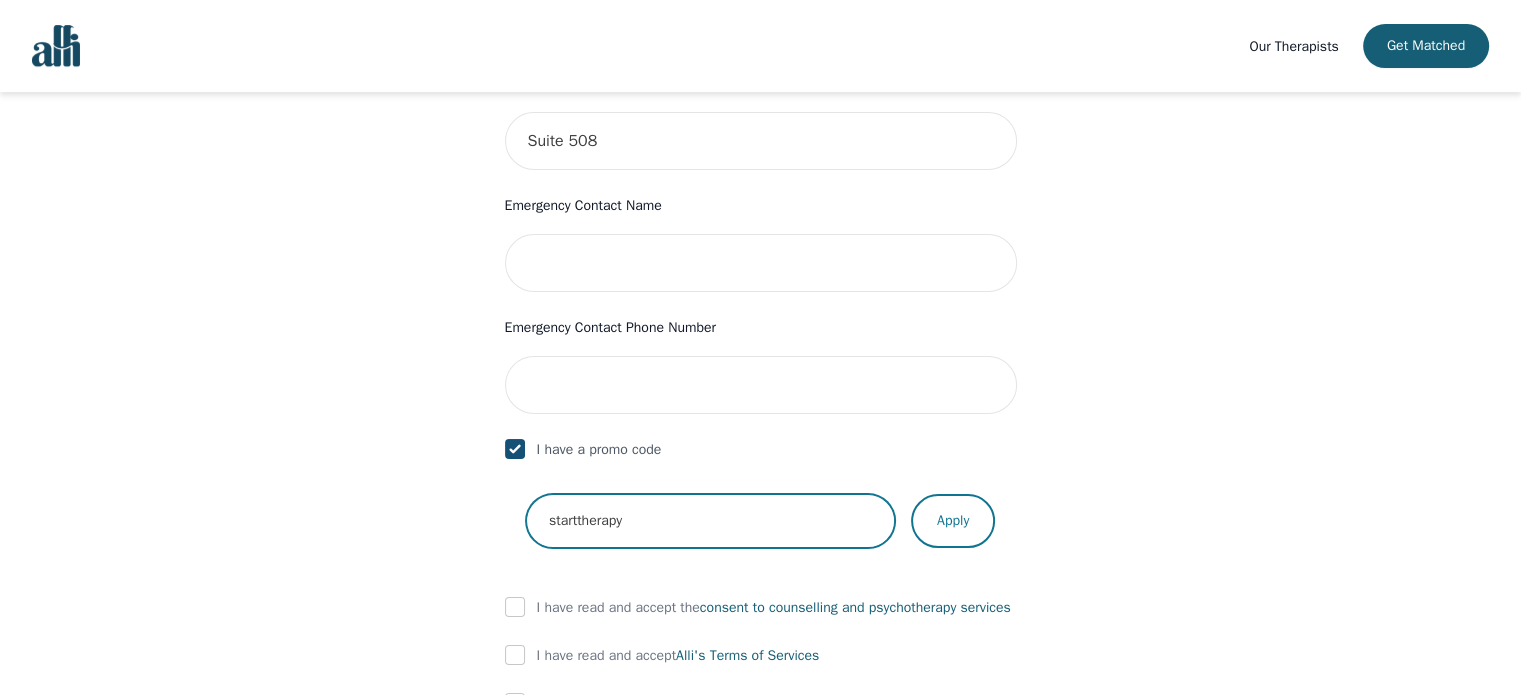 type on "starttherapy" 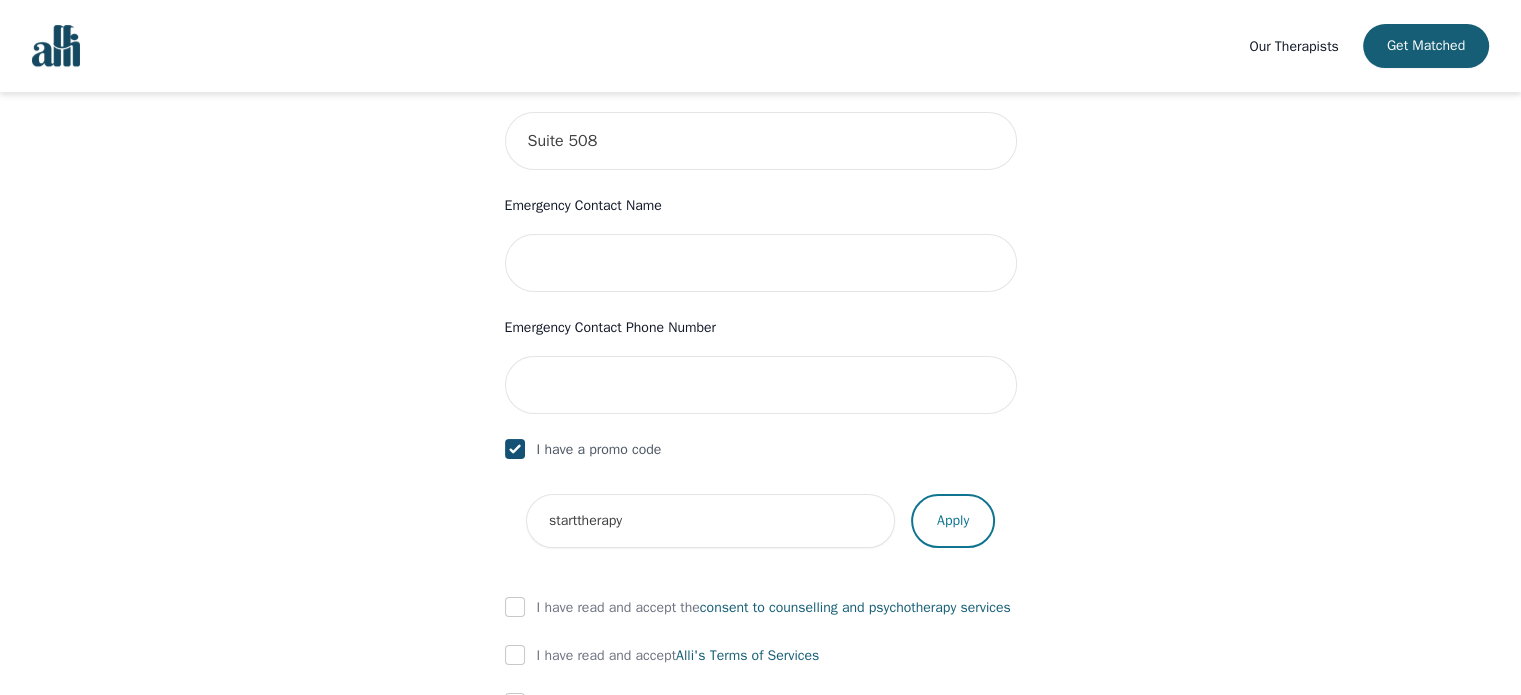 click on "Apply" at bounding box center [953, 521] 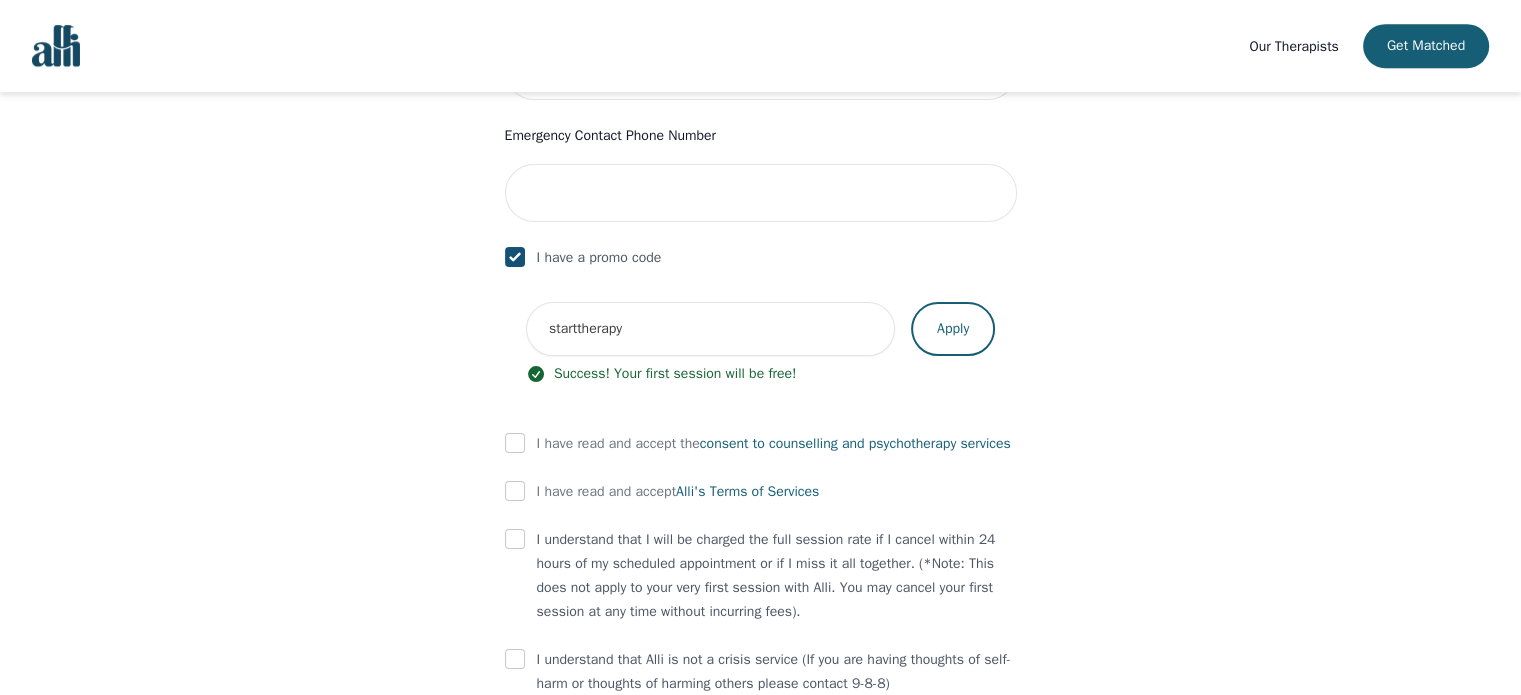 scroll, scrollTop: 1240, scrollLeft: 0, axis: vertical 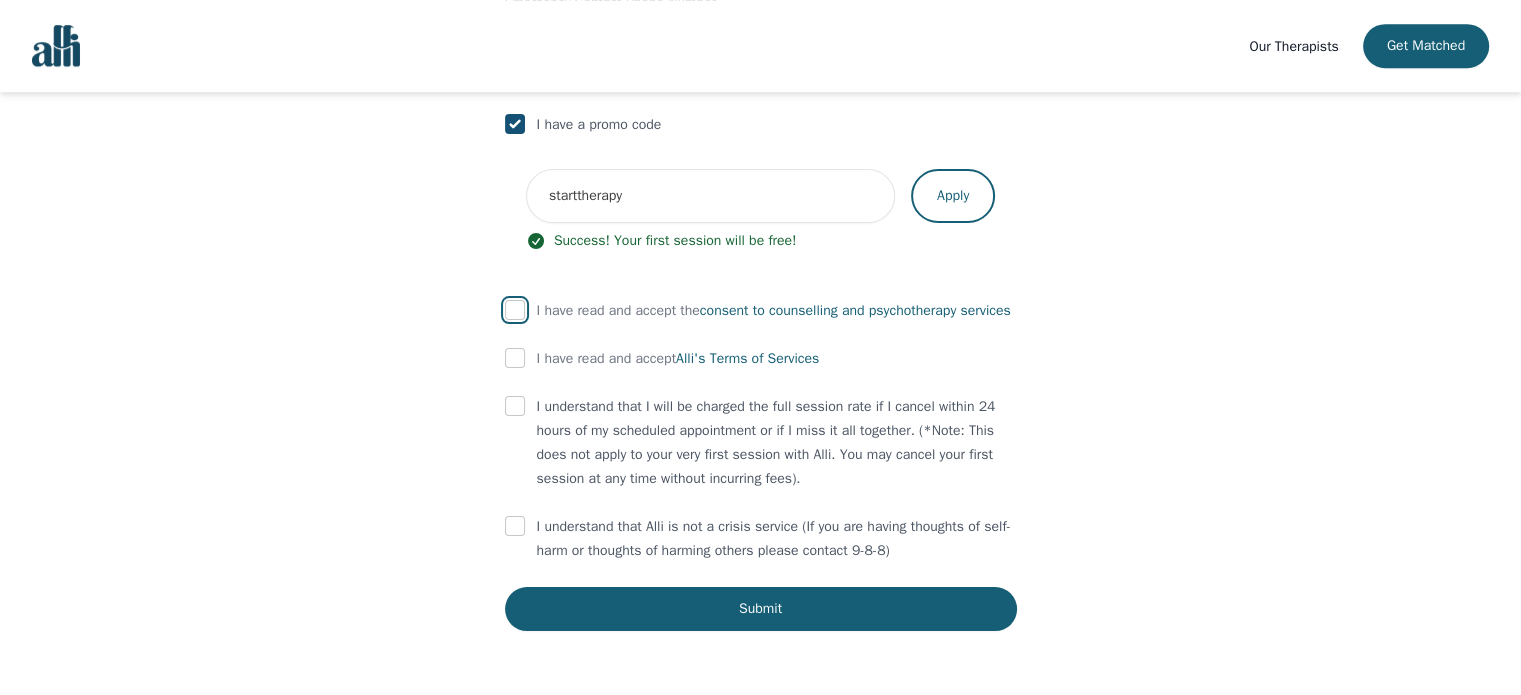 click at bounding box center [515, 310] 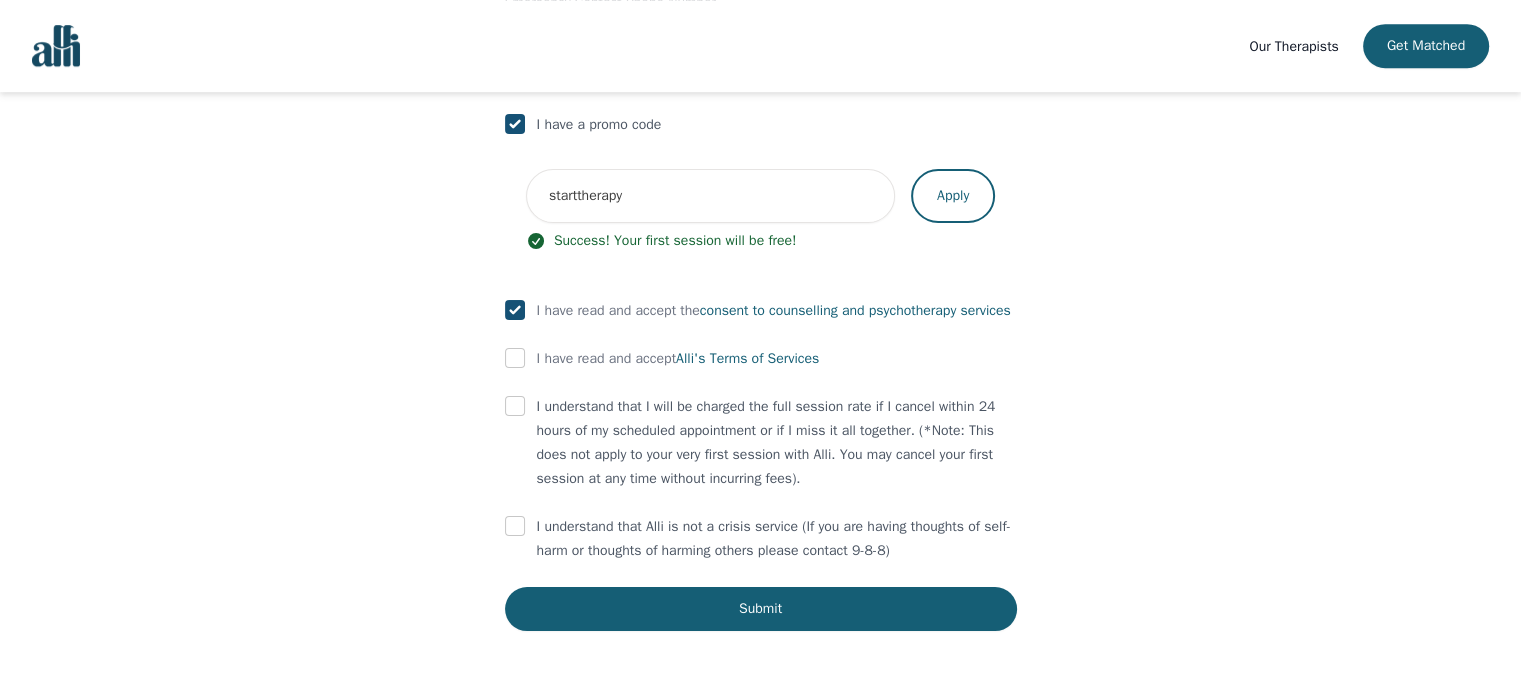 click on "I have read and accept  Alli's Terms of Services" at bounding box center [761, 359] 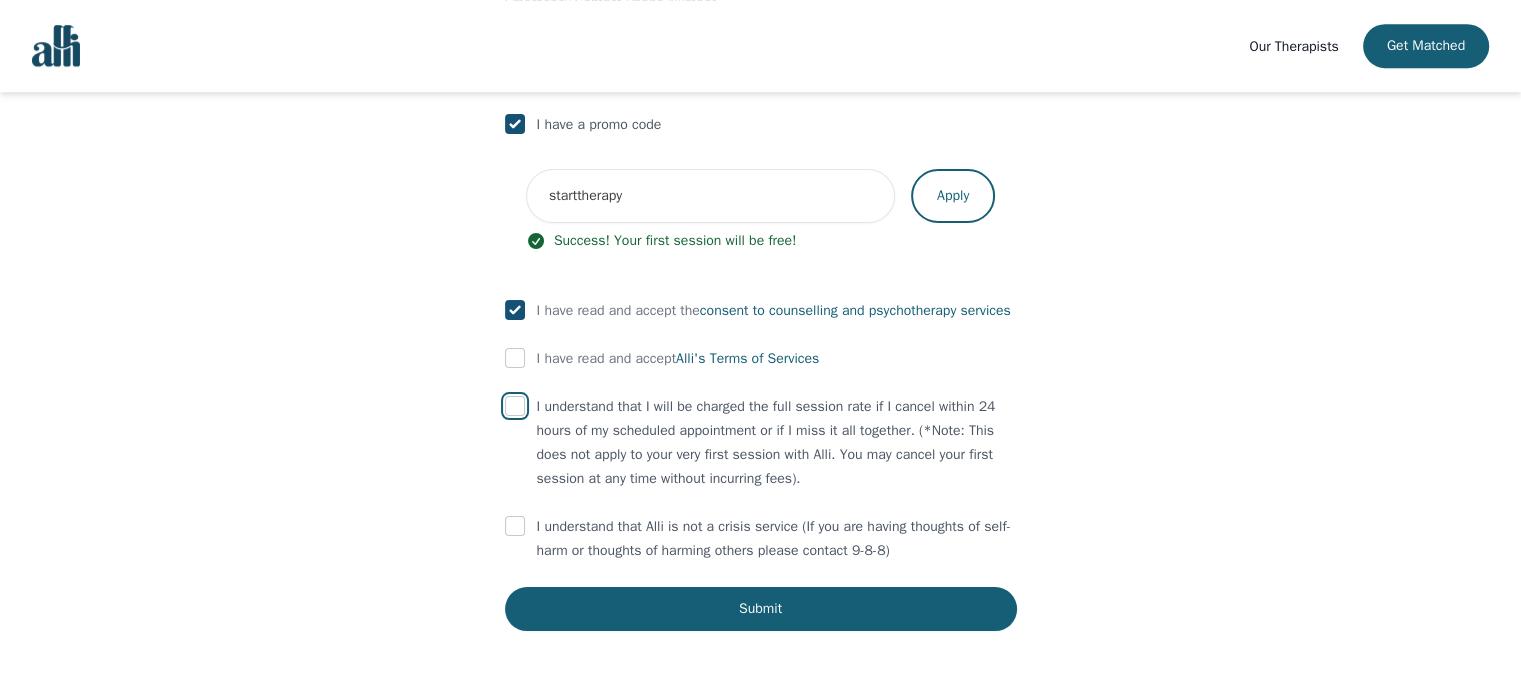 click at bounding box center (515, 406) 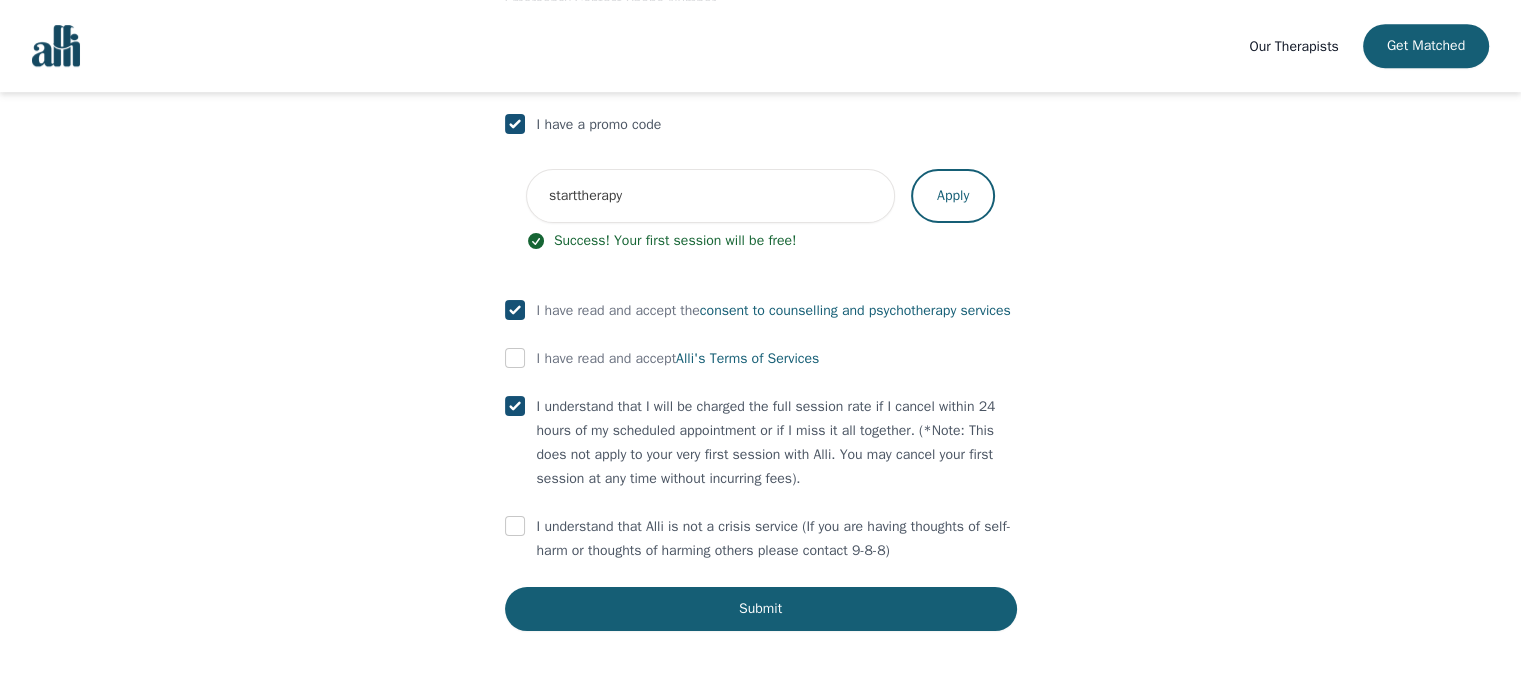 click at bounding box center [515, 125] 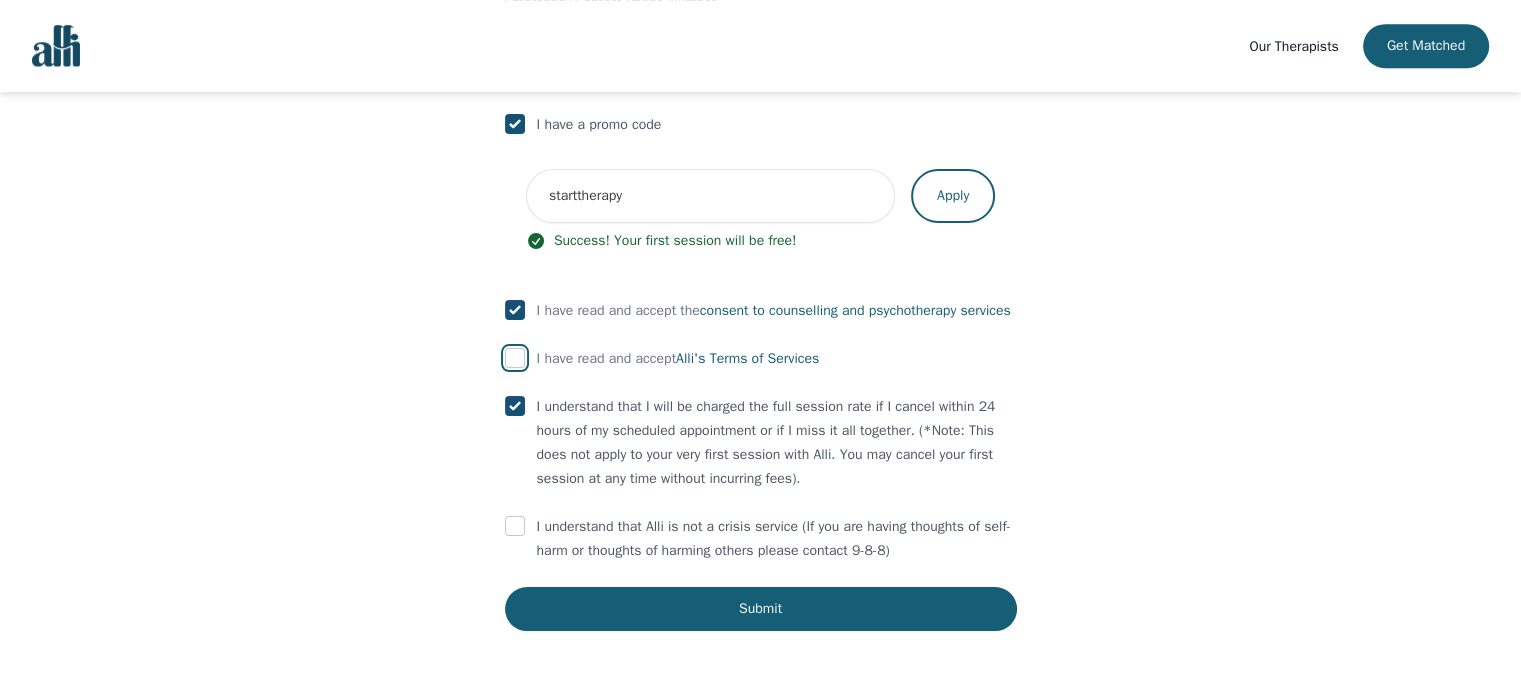 click at bounding box center (515, 358) 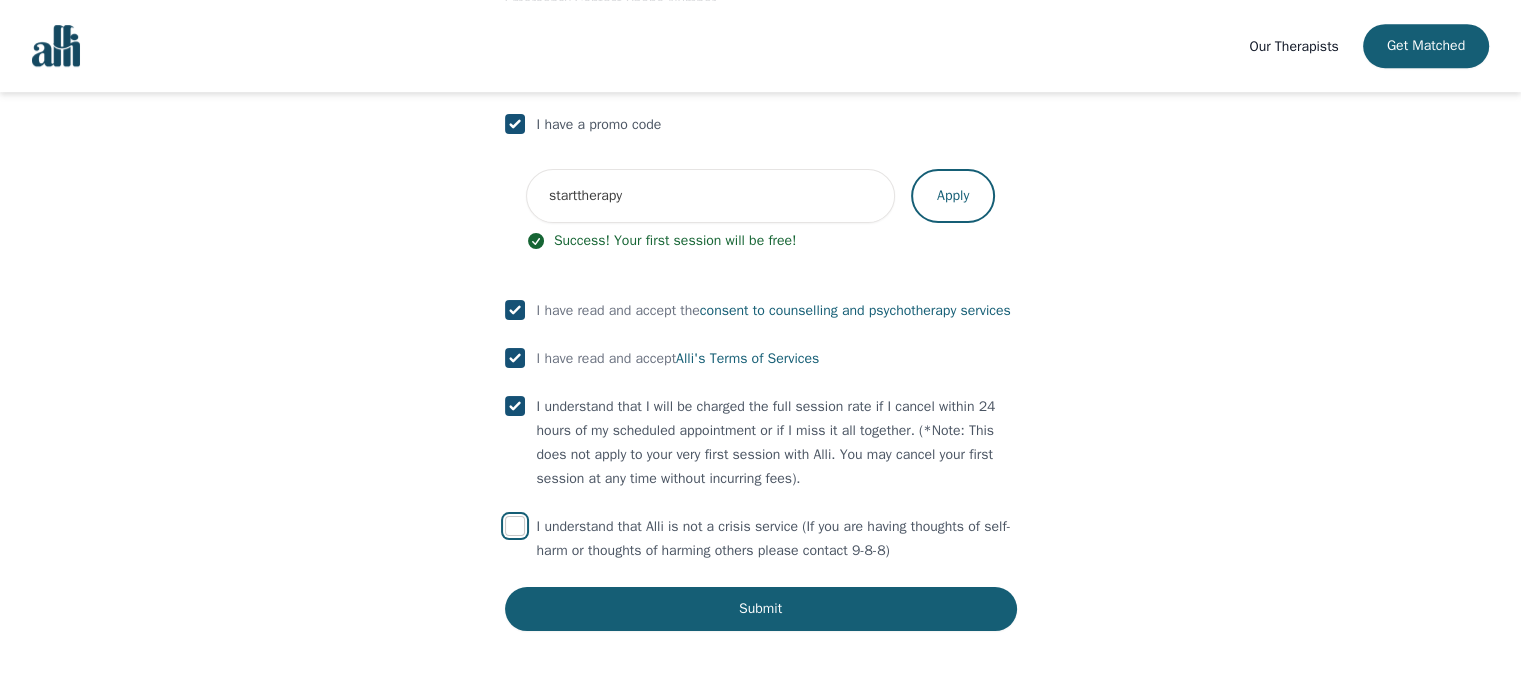 click at bounding box center [515, 526] 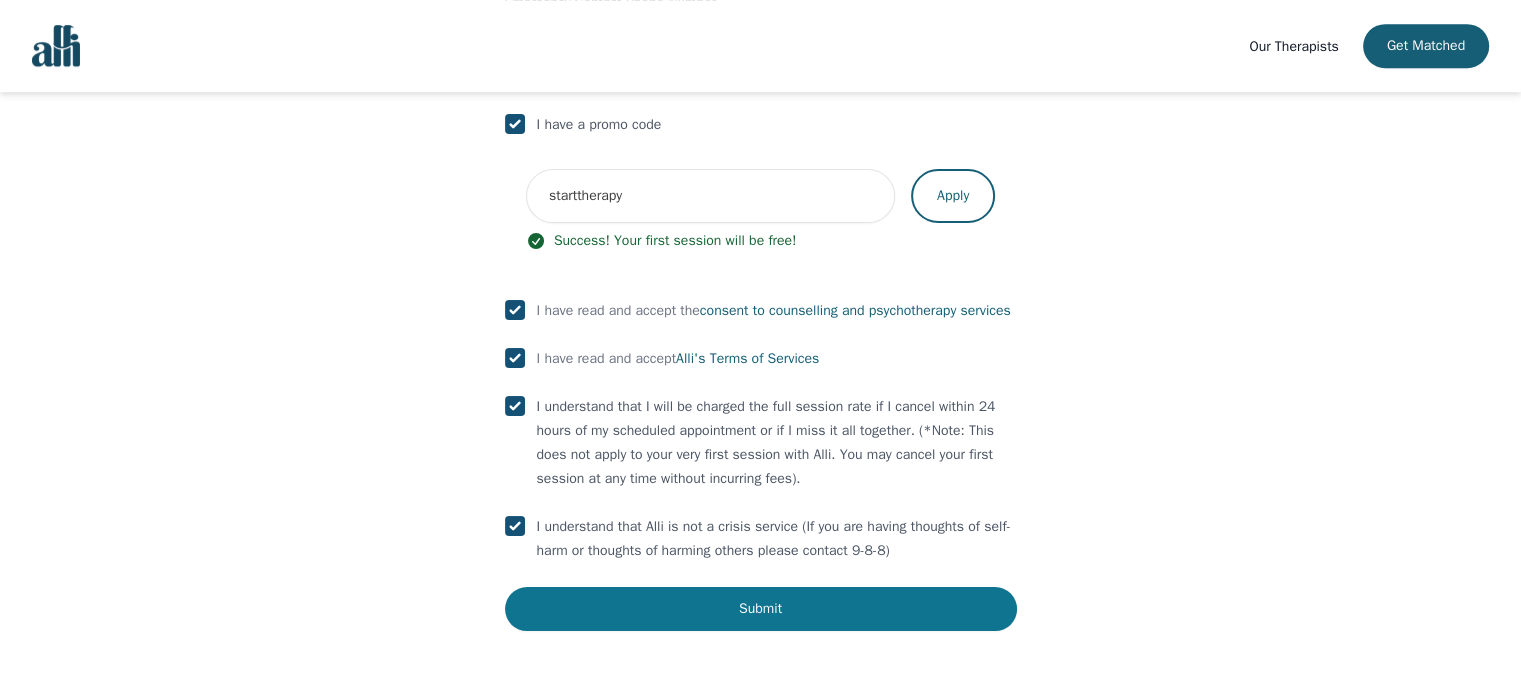 click on "Submit" at bounding box center (761, 609) 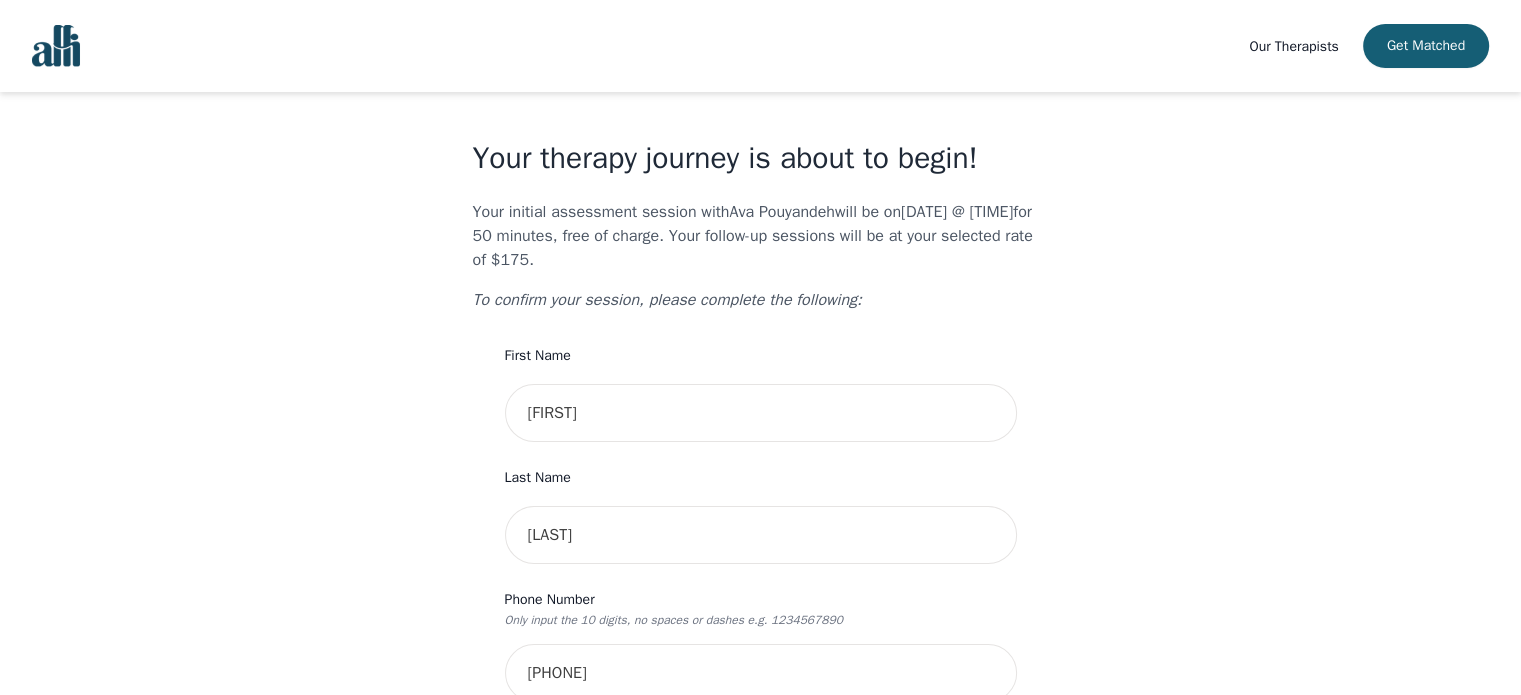 scroll, scrollTop: 0, scrollLeft: 0, axis: both 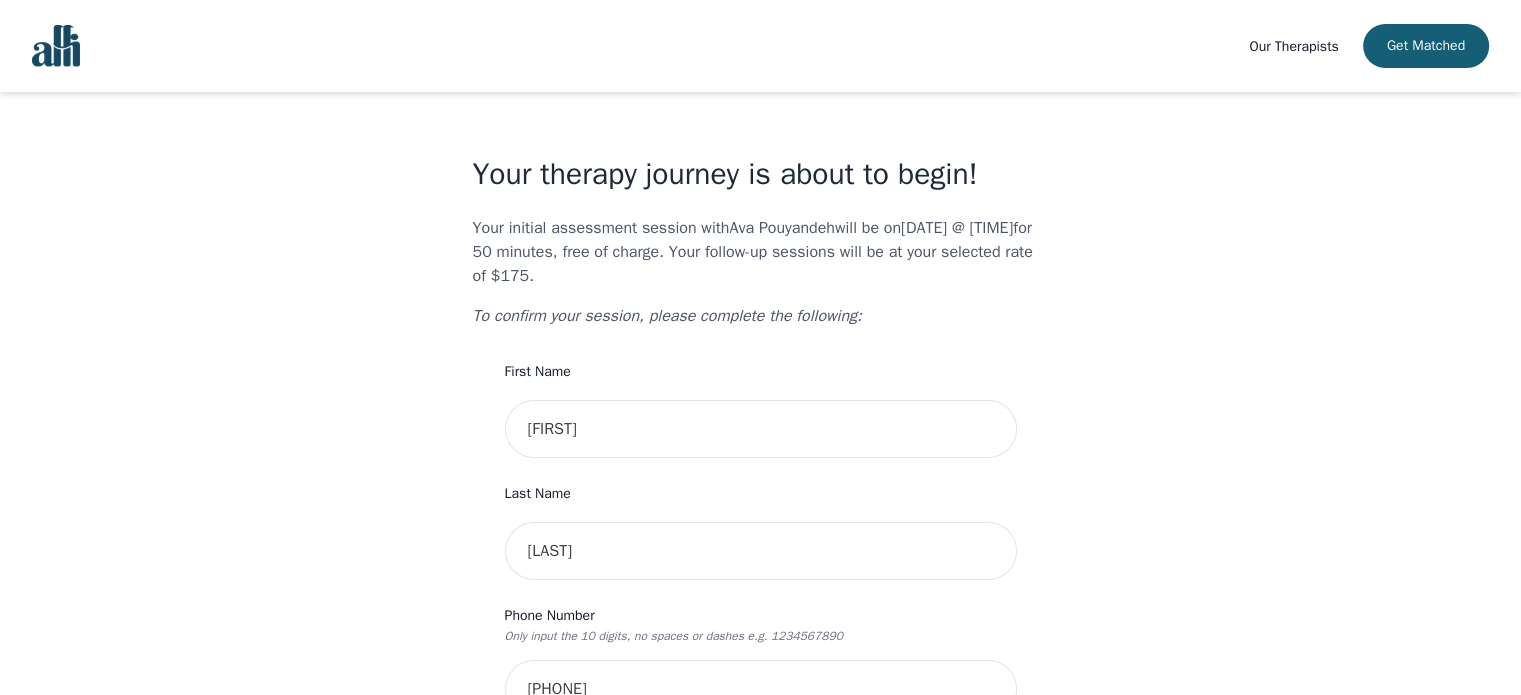 click on "Your therapy journey is about to begin! Your initial assessment session with   [FIRST] [LAST]  will be on  [DATE] @ [TIME]  for 50 minutes , free of charge. Your follow-up sessions will be at your selected rate of $175. To confirm your session, please complete the following: First Name [FIRST] Last Name [LAST] Phone Number Only input the 10 digits, no spaces or dashes e.g. 1234567890 [PHONE] Email [EMAIL] Address [NUMBER] [STREET] Unit Number (Optional) [UNIT] Emergency Contact Name Emergency Contact Phone Number I have a promo code starttherapy Apply Success! Your first session will be free! I have read and accept the  consent to counselling and psychotherapy services I have read and accept  Alli's Terms of Services I understand that Alli is not a crisis service (If you are having thoughts of self-harm or thoughts of harming others please contact 9-8-8) Info Oops -    Please select an address from the address dropdown! Submit" at bounding box center [760, 1042] 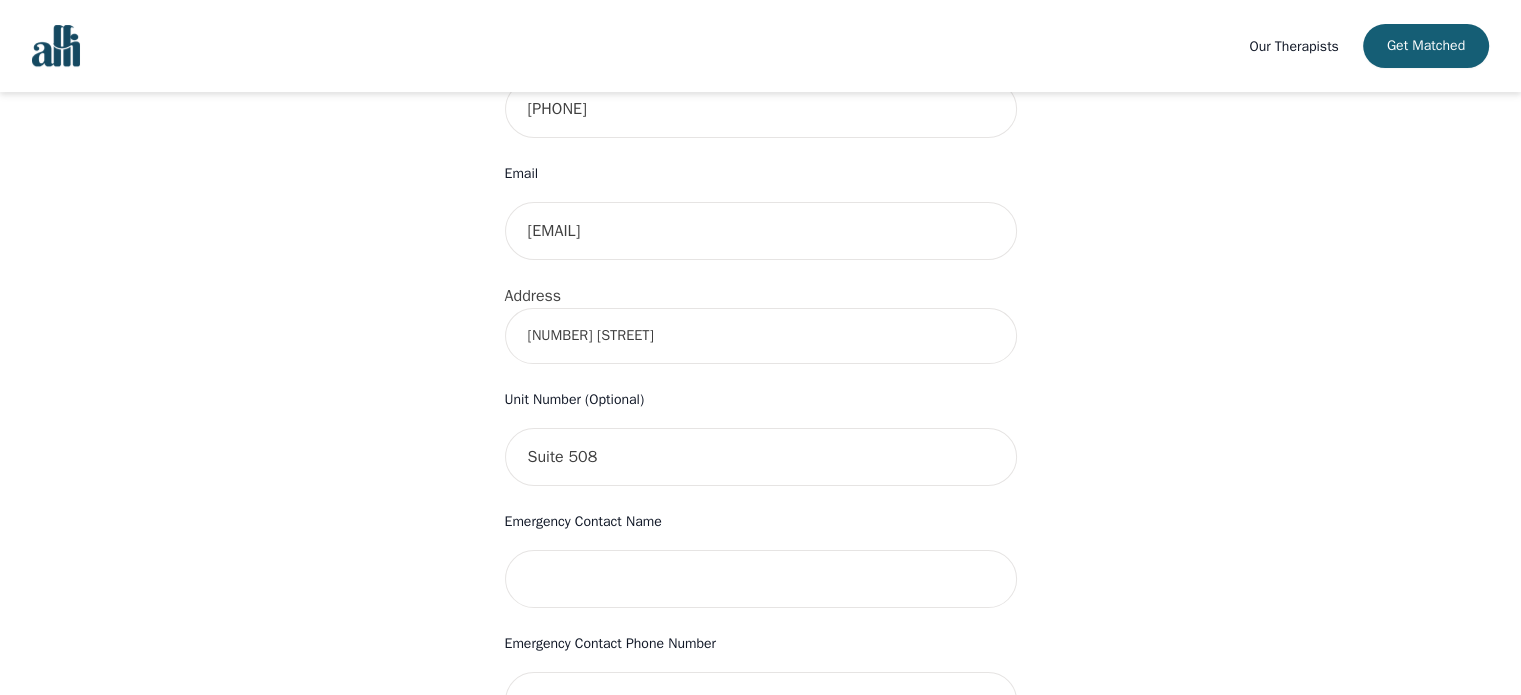 scroll, scrollTop: 596, scrollLeft: 0, axis: vertical 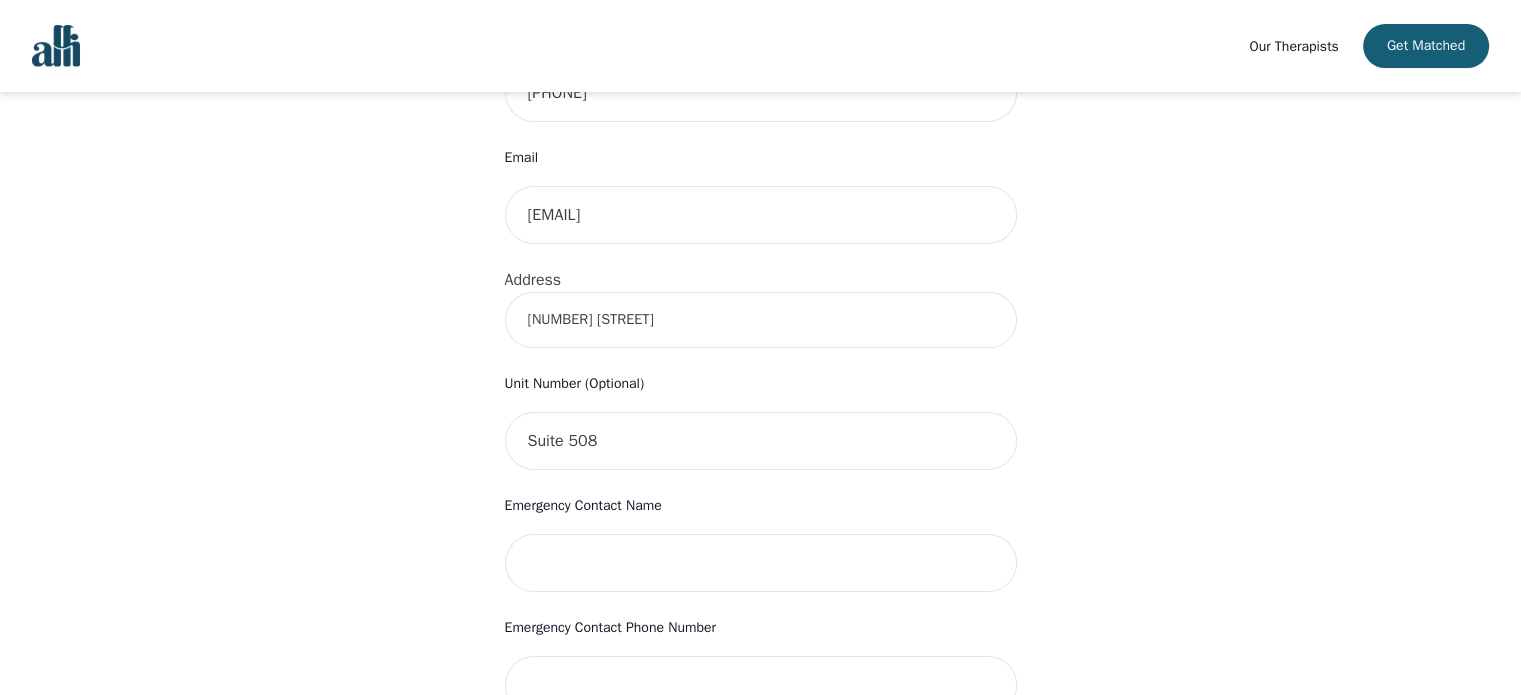 click on "[NUMBER] [STREET]" at bounding box center (761, 320) 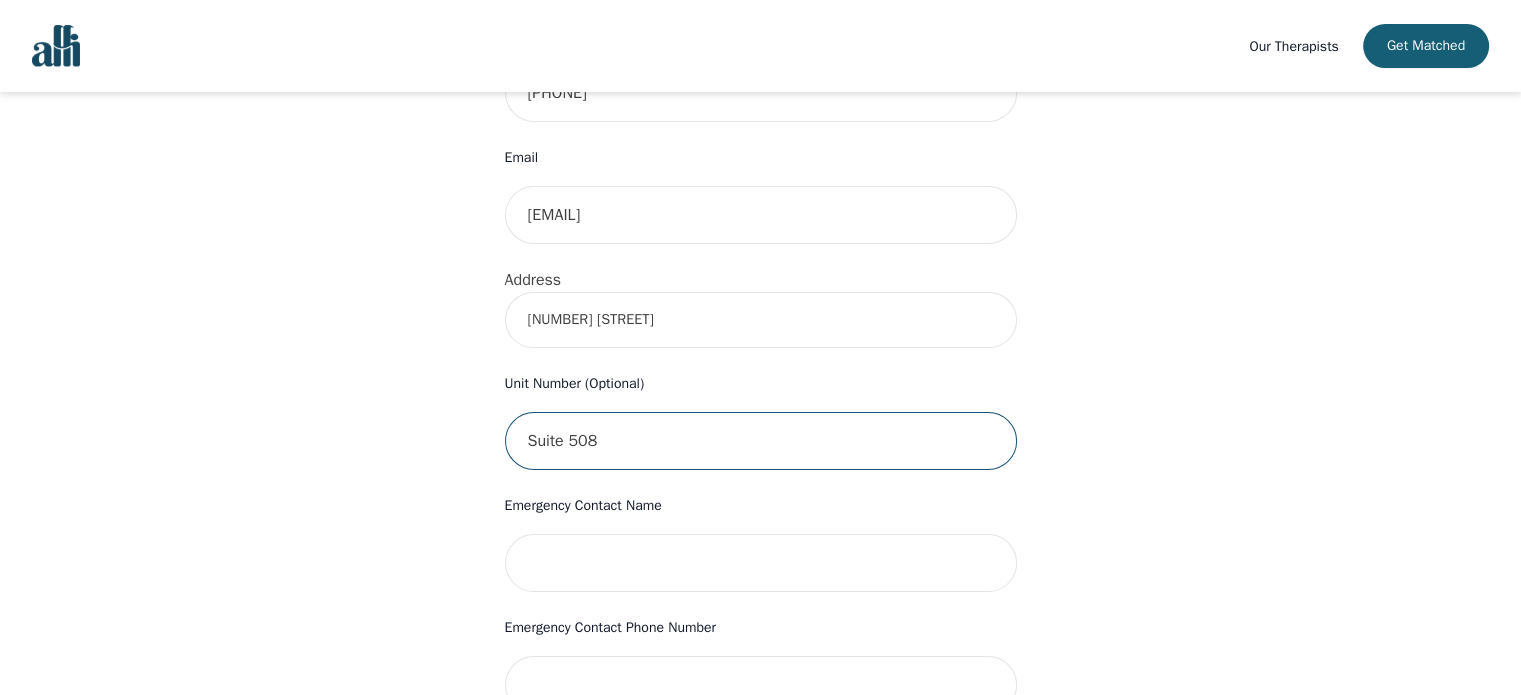 click on "Suite 508" at bounding box center [761, 441] 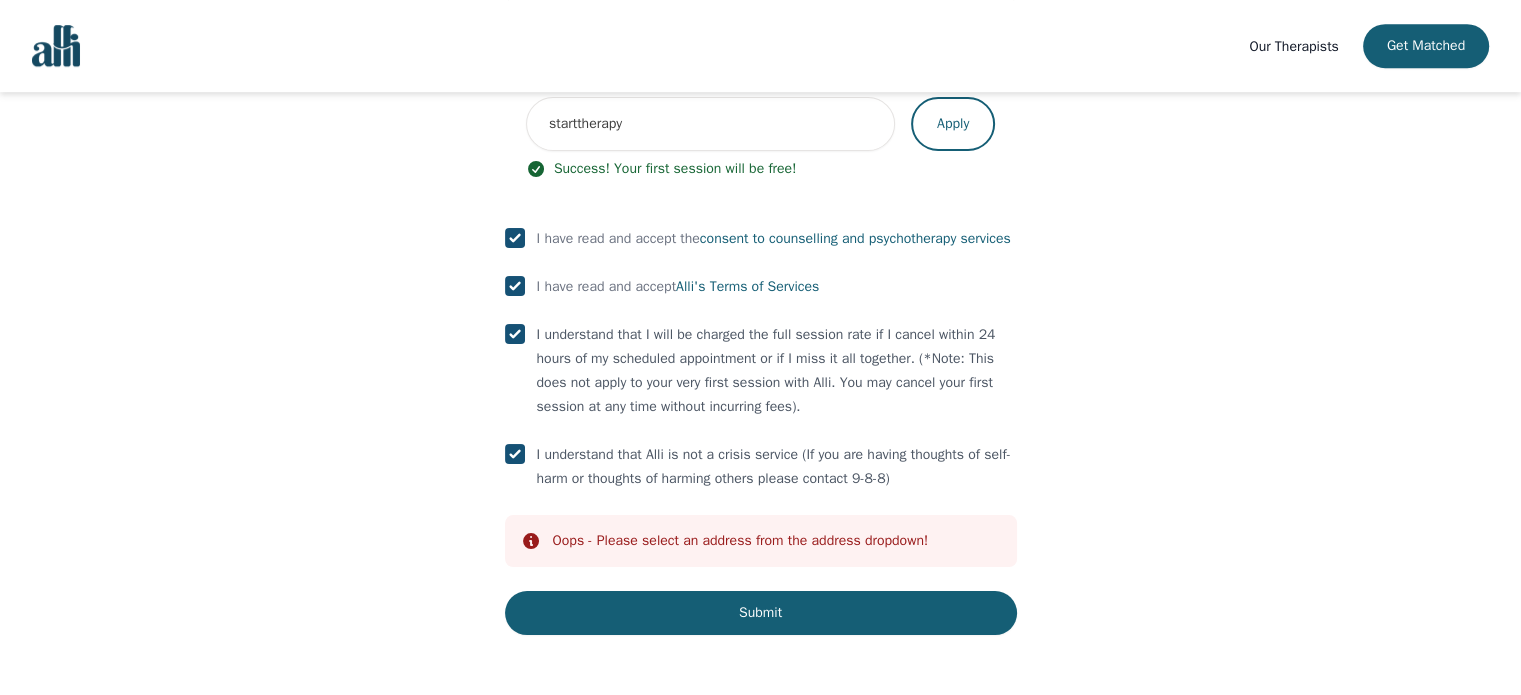 scroll, scrollTop: 1316, scrollLeft: 0, axis: vertical 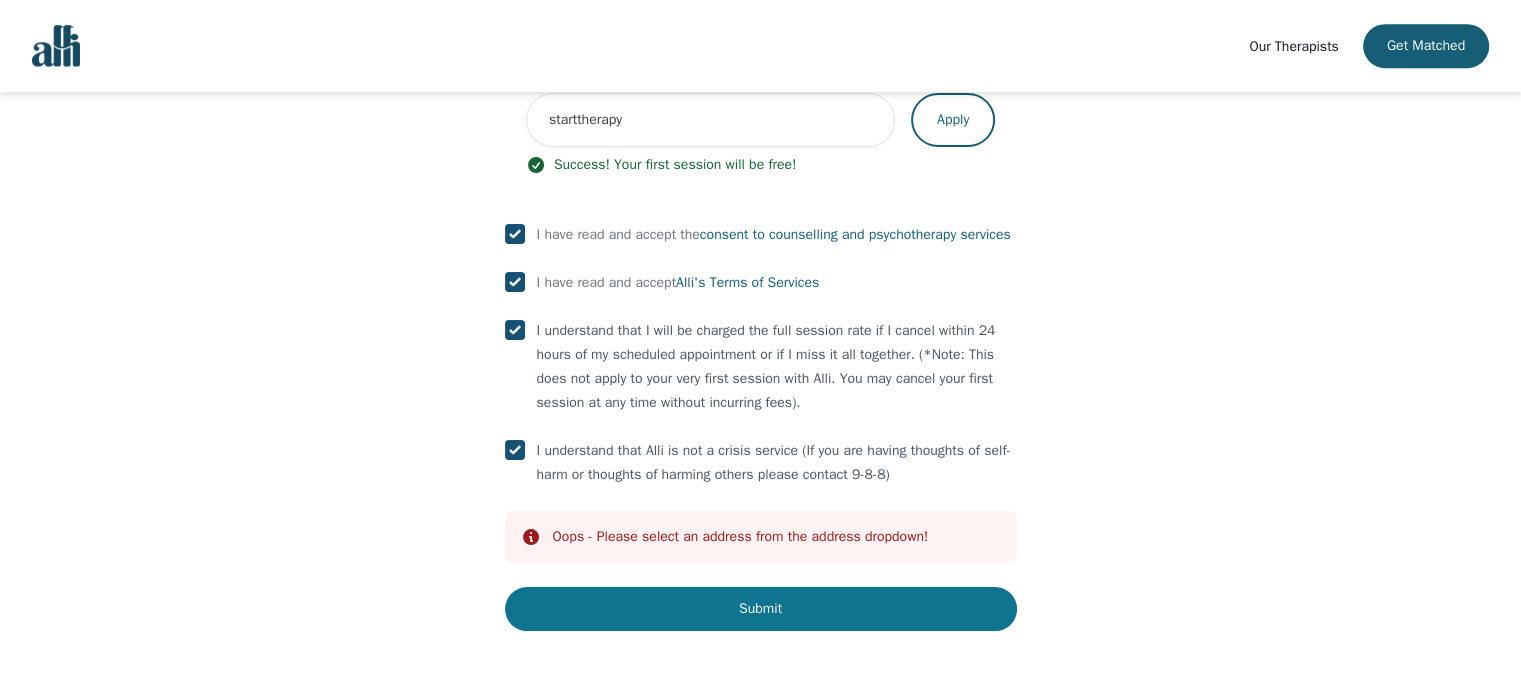 click on "Submit" at bounding box center [761, 609] 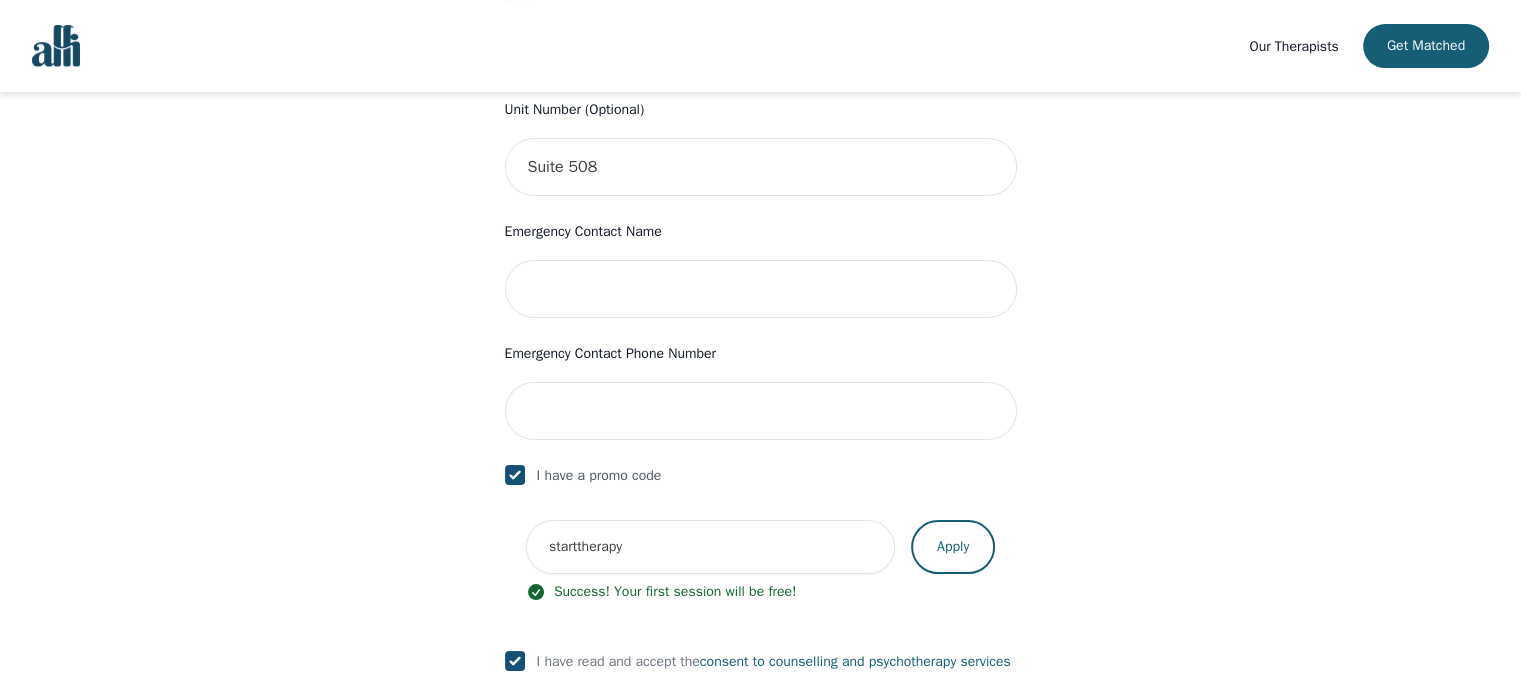 scroll, scrollTop: 863, scrollLeft: 0, axis: vertical 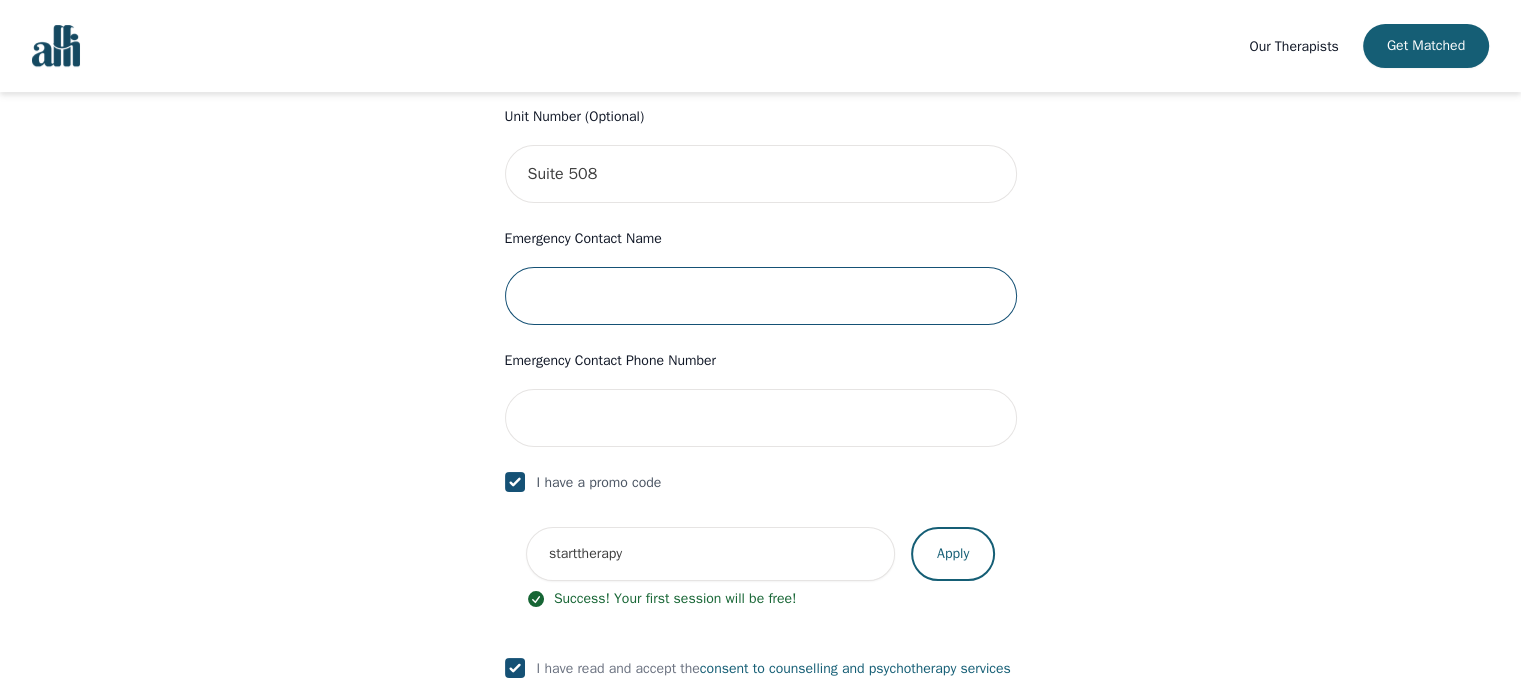 click at bounding box center [761, 296] 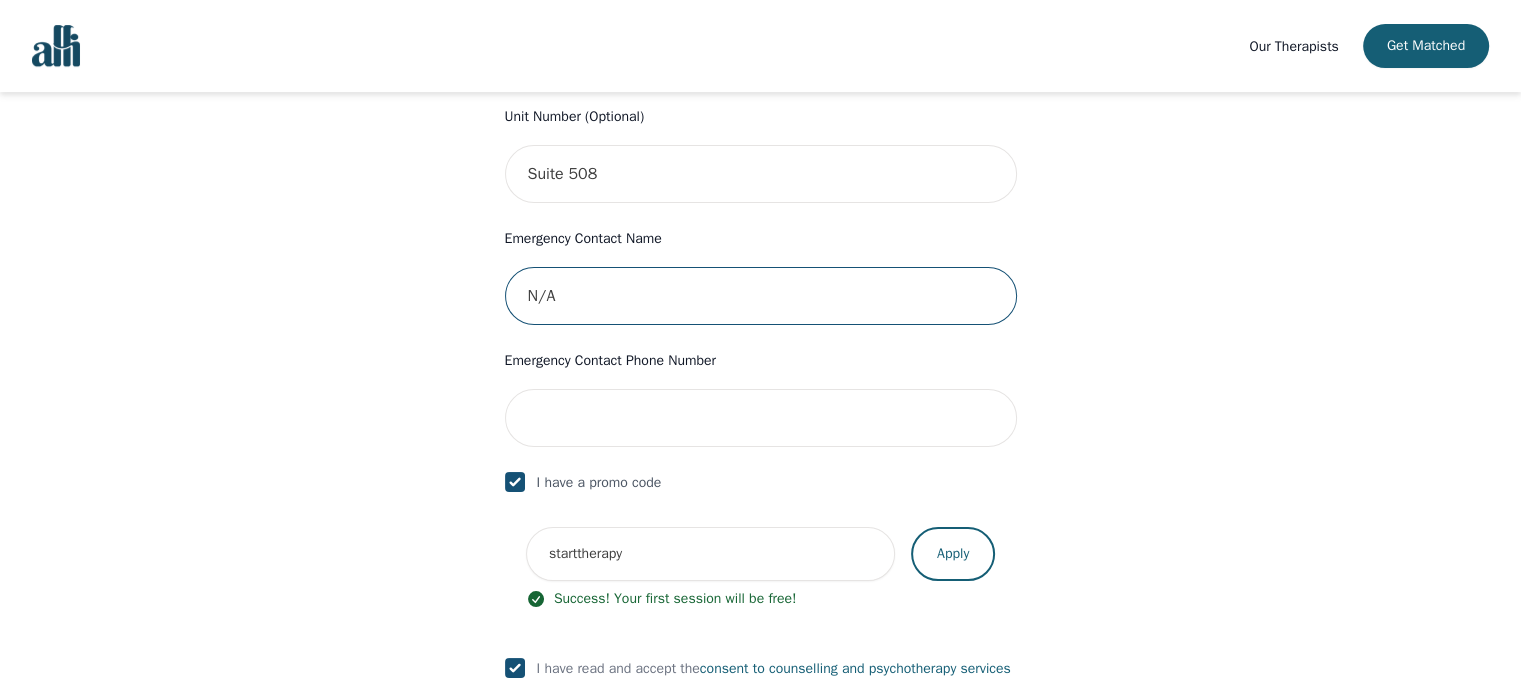 type on "N/A" 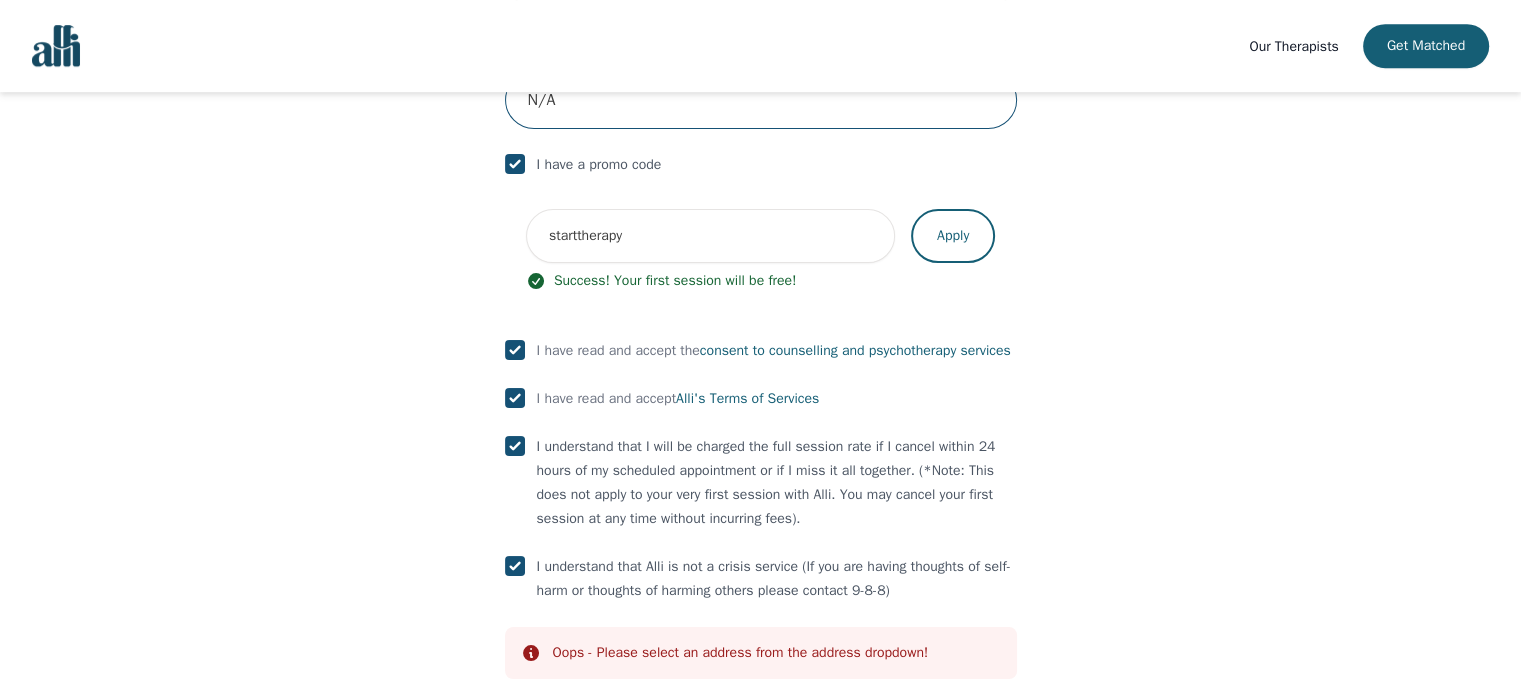 scroll, scrollTop: 1316, scrollLeft: 0, axis: vertical 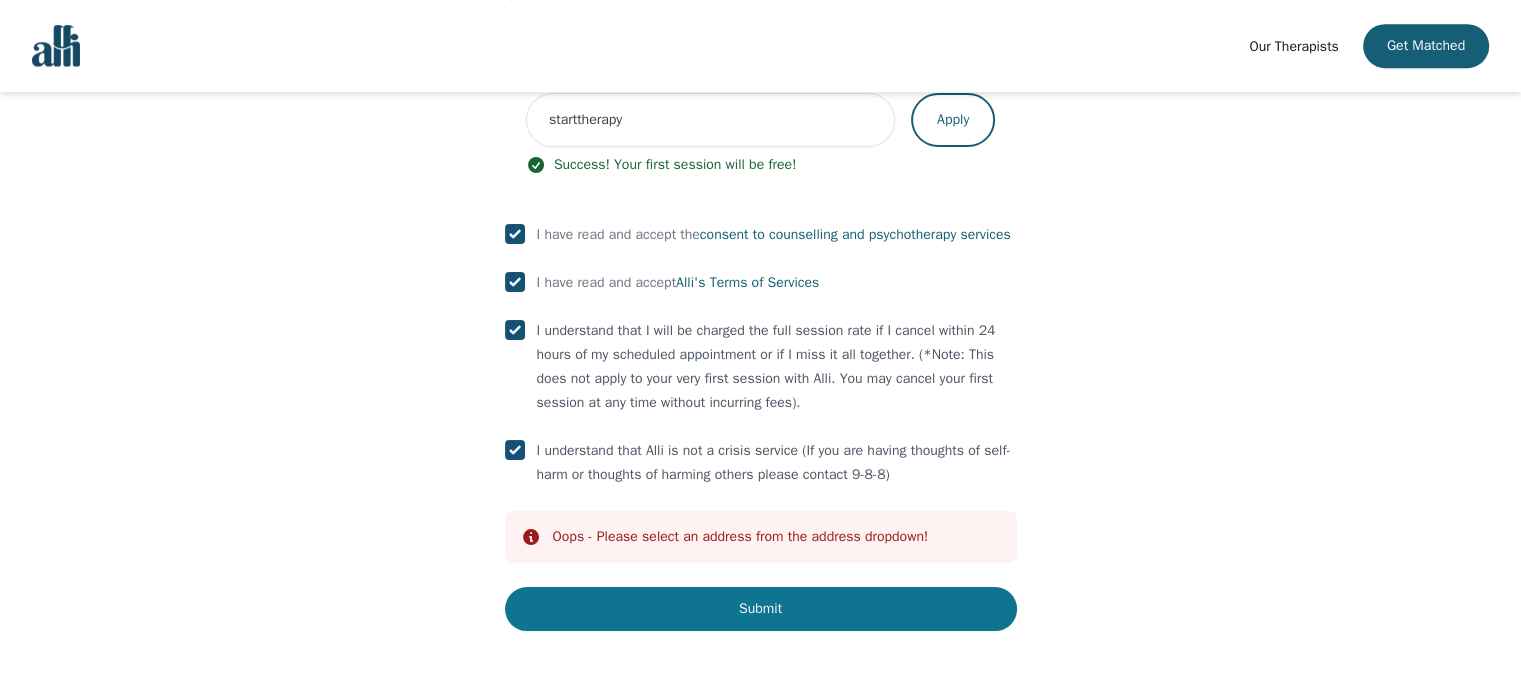 type on "N/A" 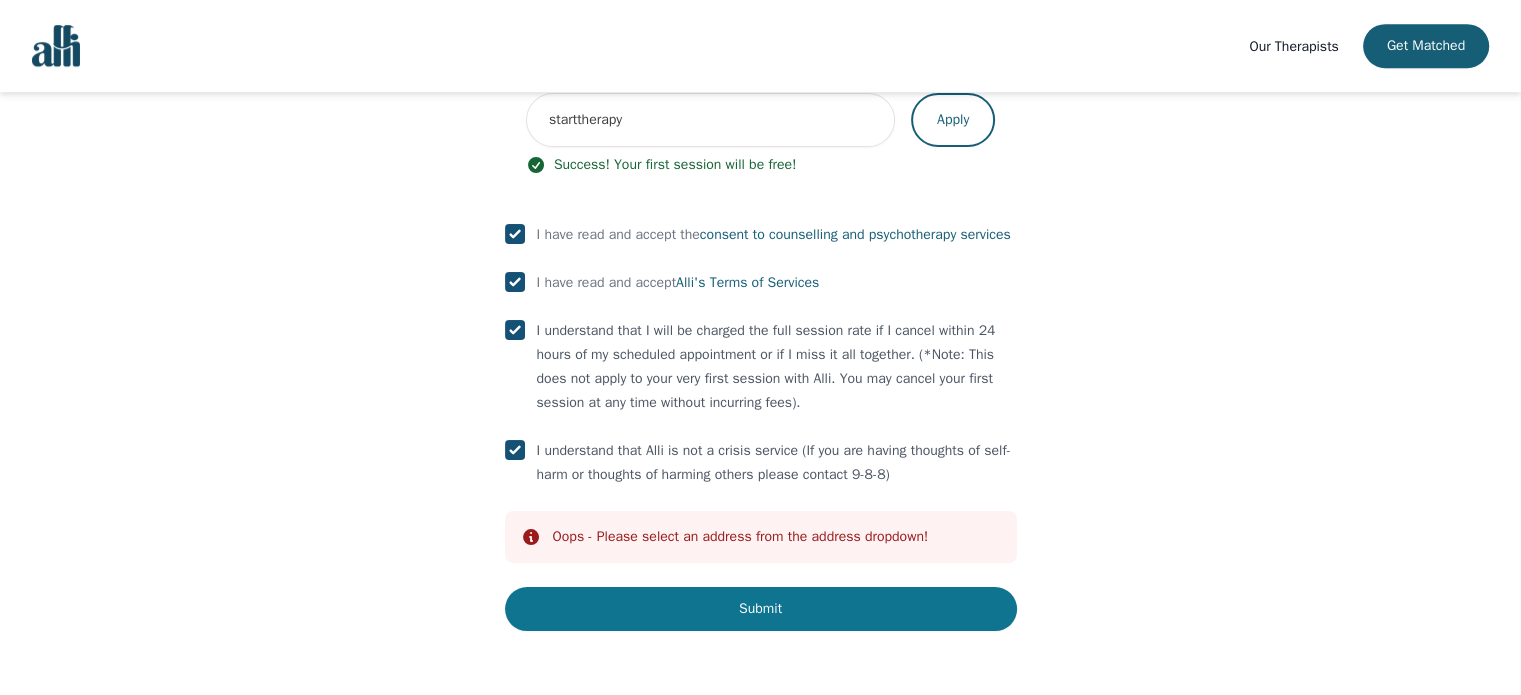 click on "Submit" at bounding box center (761, 609) 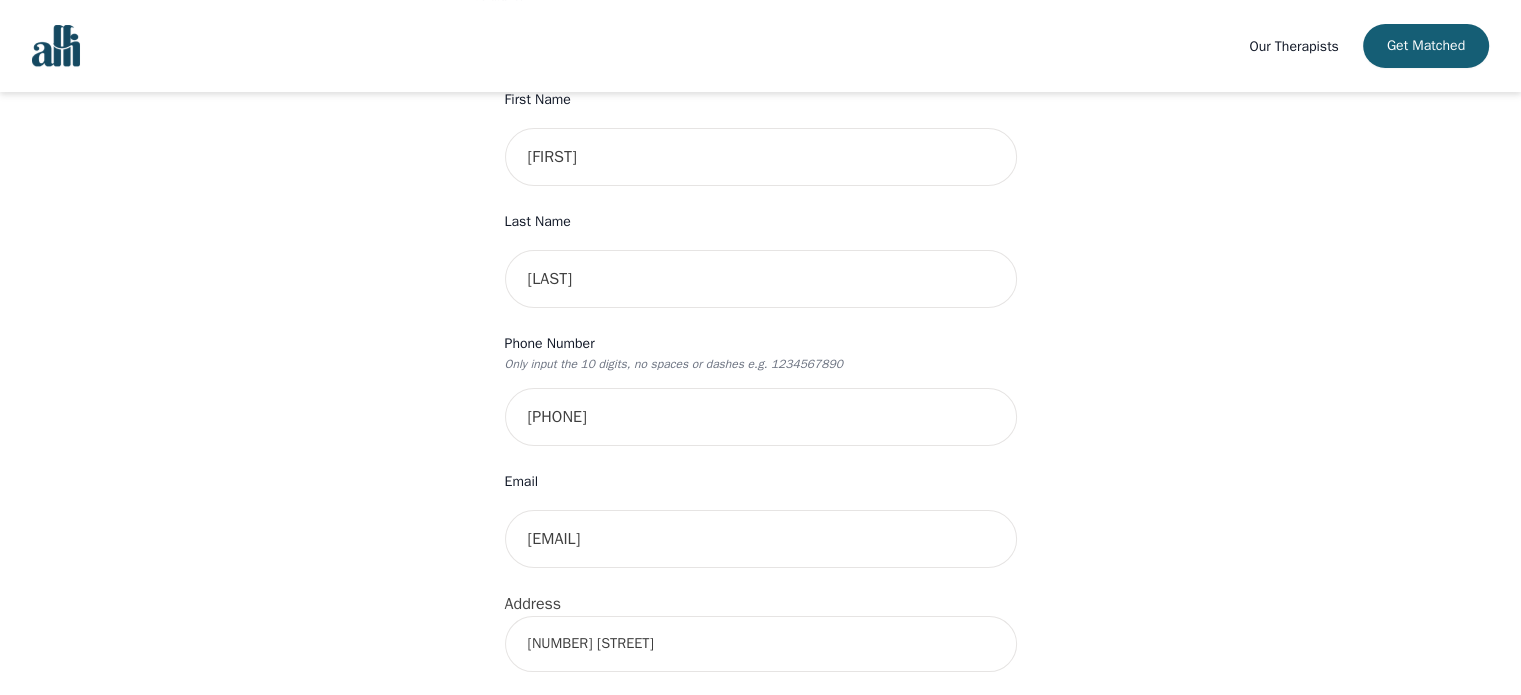 scroll, scrollTop: 267, scrollLeft: 0, axis: vertical 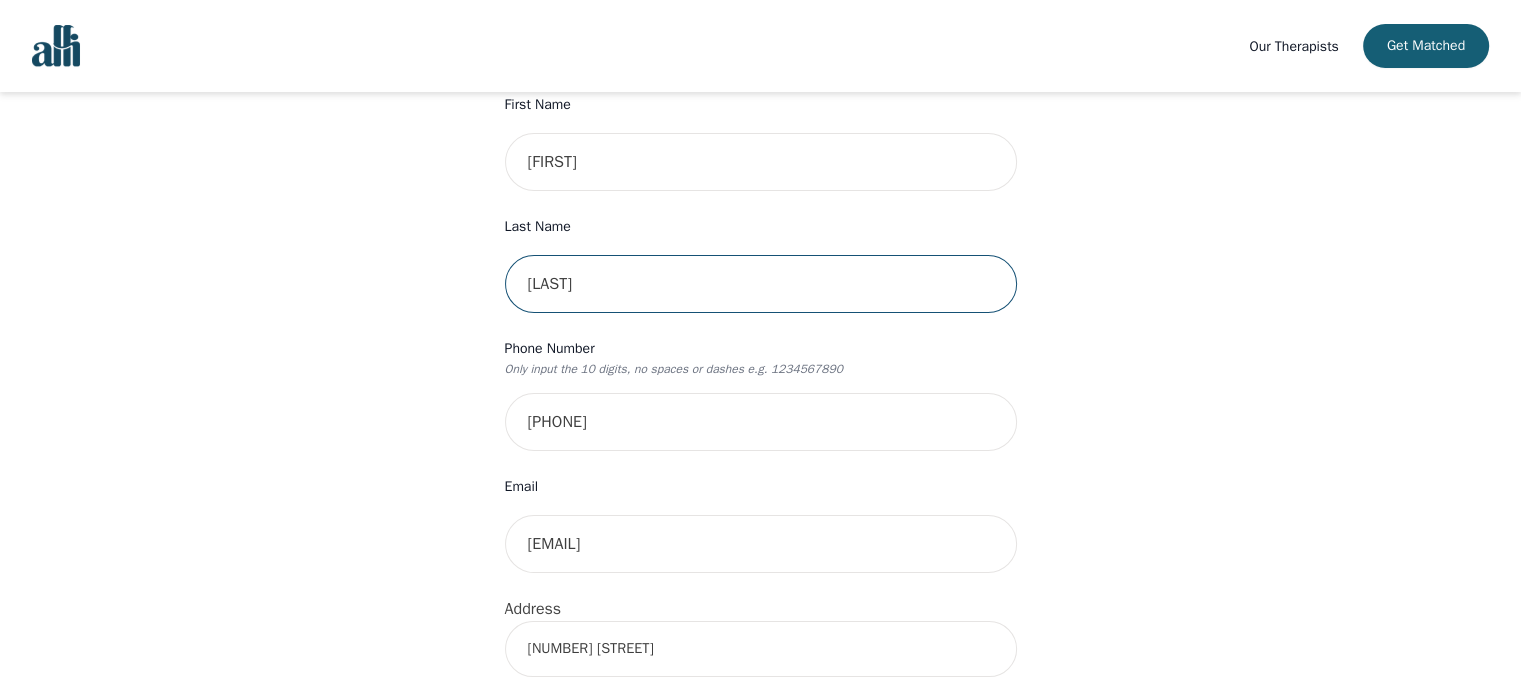 click on "[LAST]" at bounding box center (761, 284) 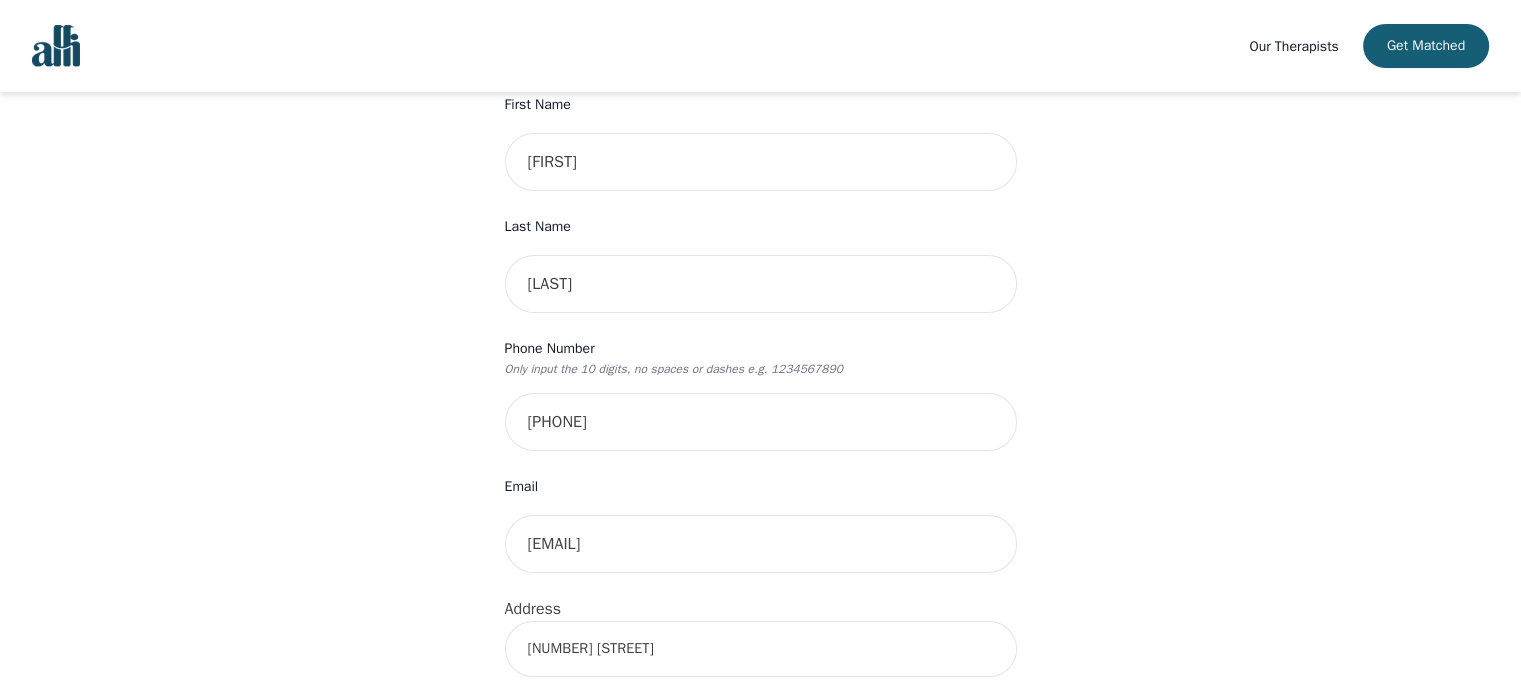 click on "Last Name" at bounding box center (761, 105) 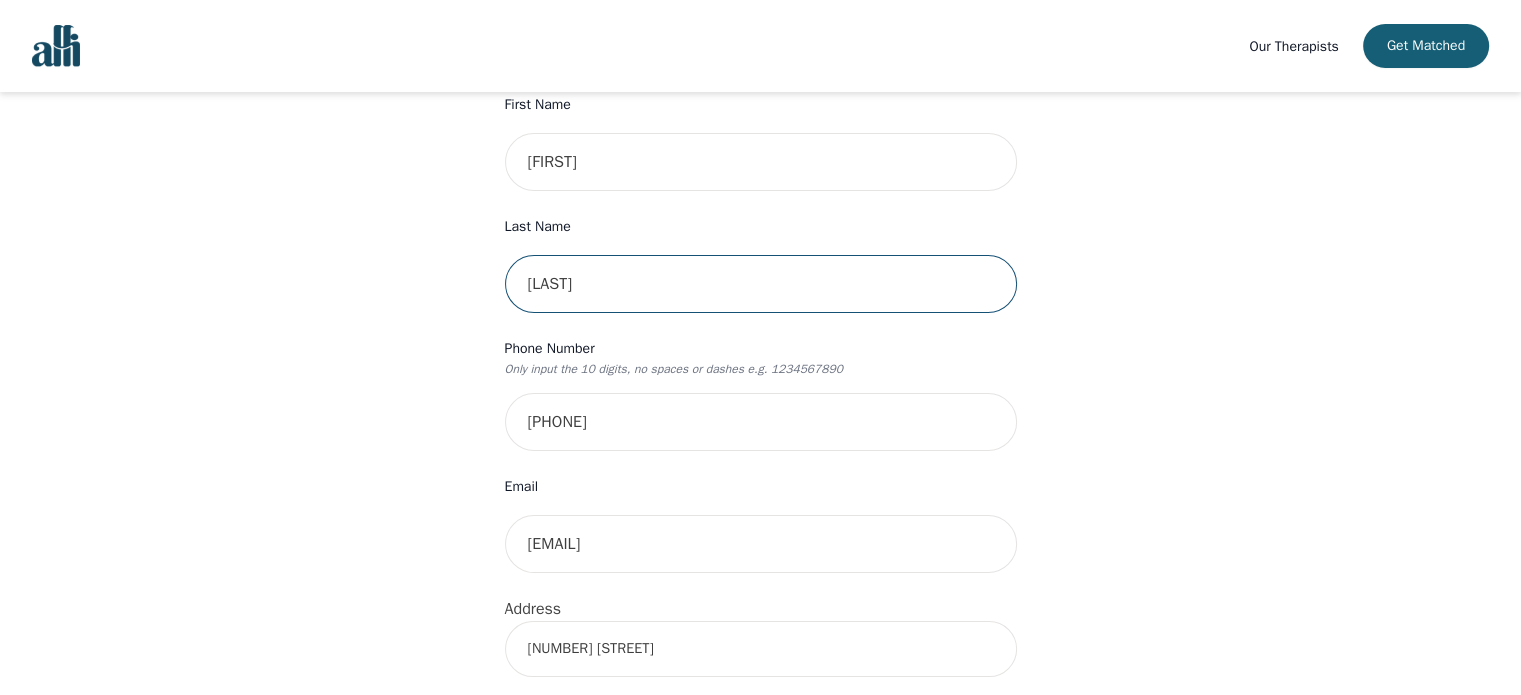 drag, startPoint x: 649, startPoint y: 297, endPoint x: 425, endPoint y: 295, distance: 224.00893 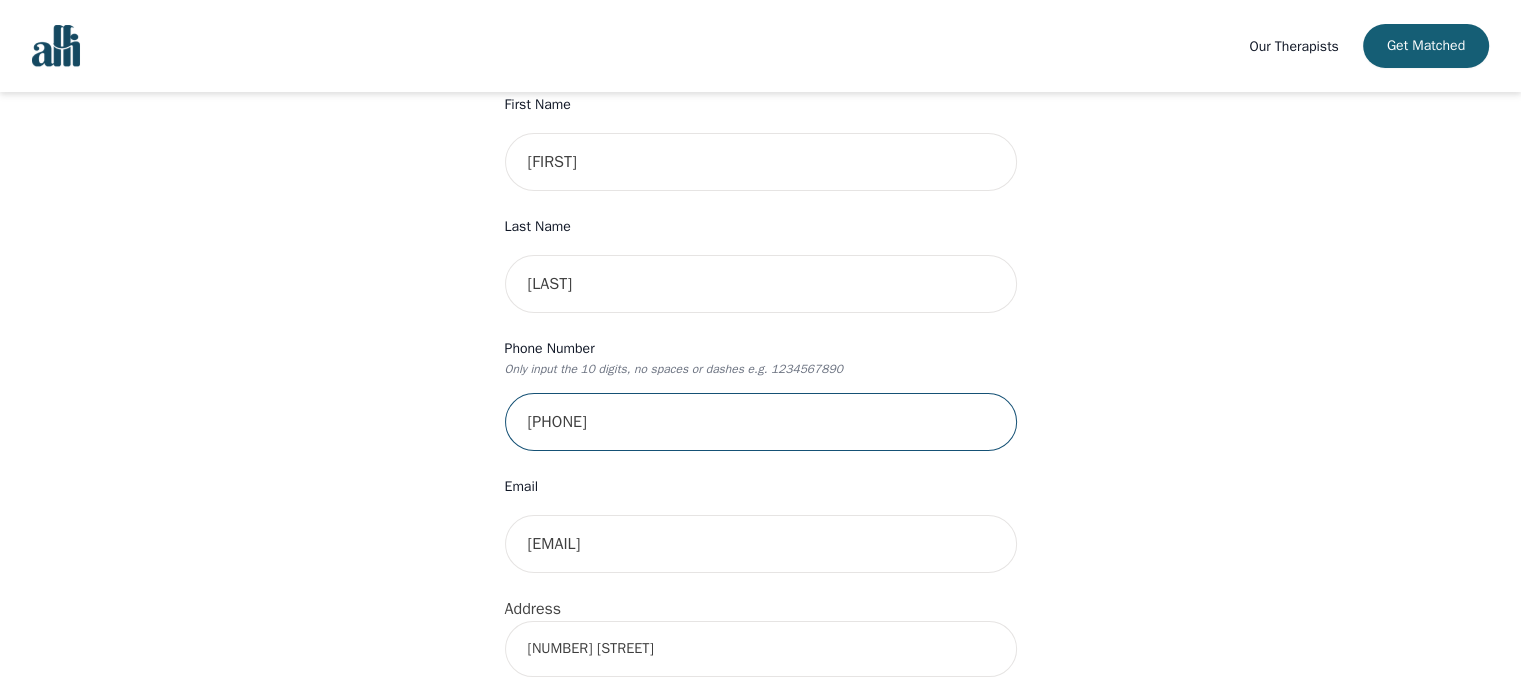 type on "[PHONE]" 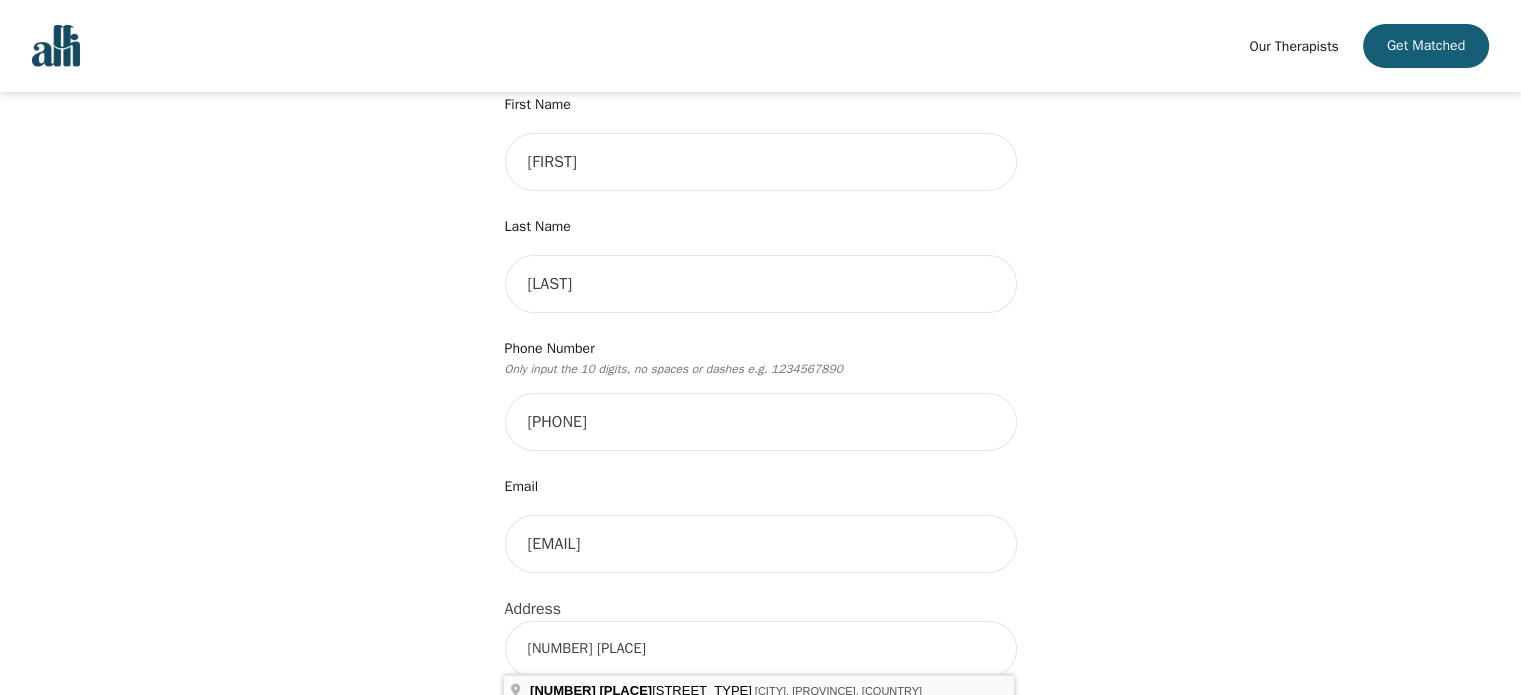 type on "[NUMBER] [PLACE]" 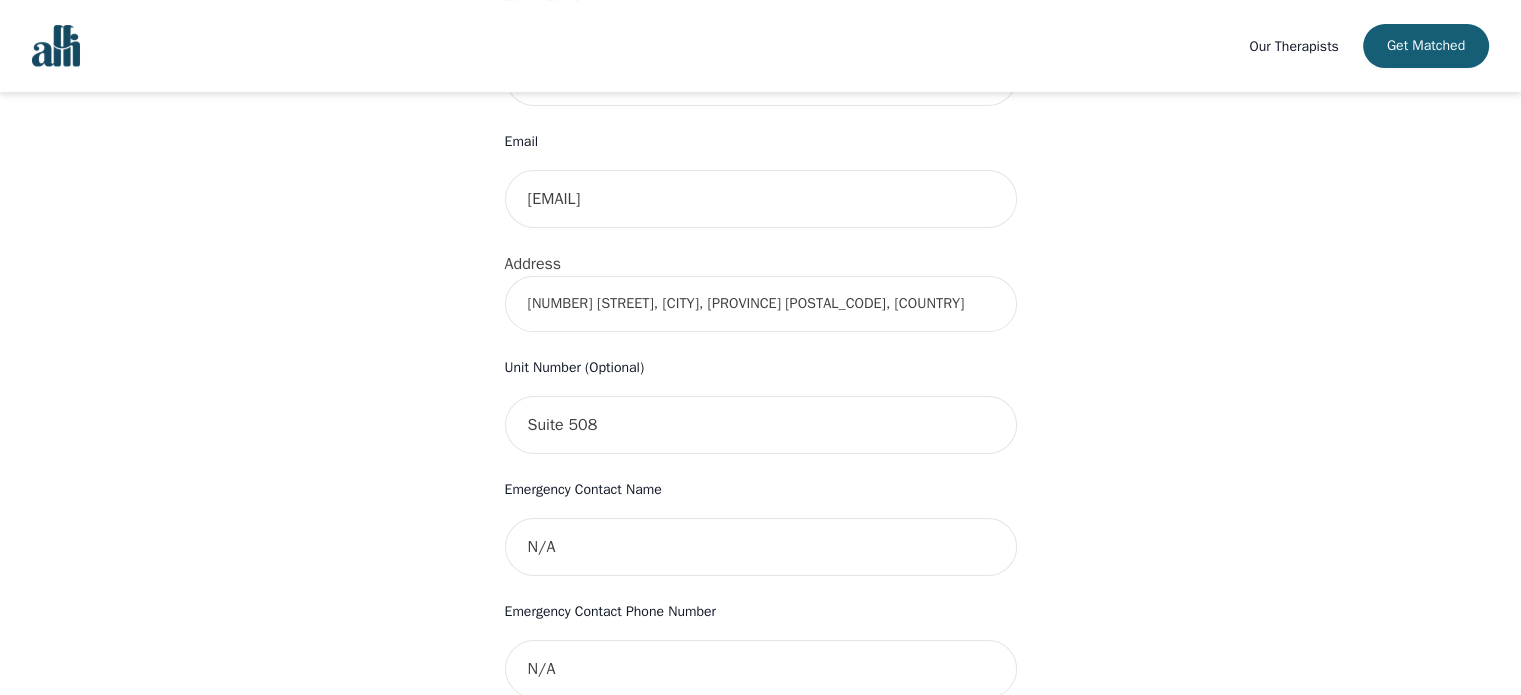 scroll, scrollTop: 619, scrollLeft: 0, axis: vertical 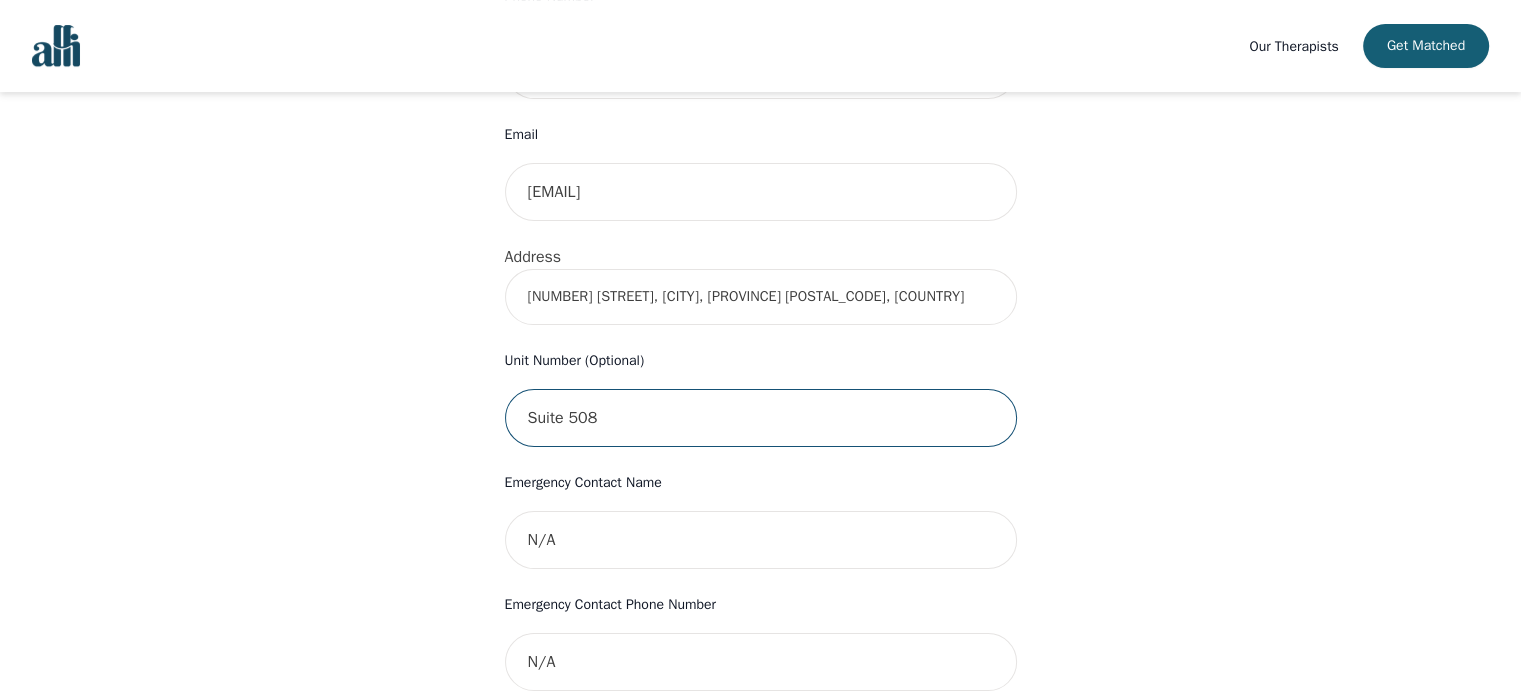 click on "Suite 508" at bounding box center (761, 418) 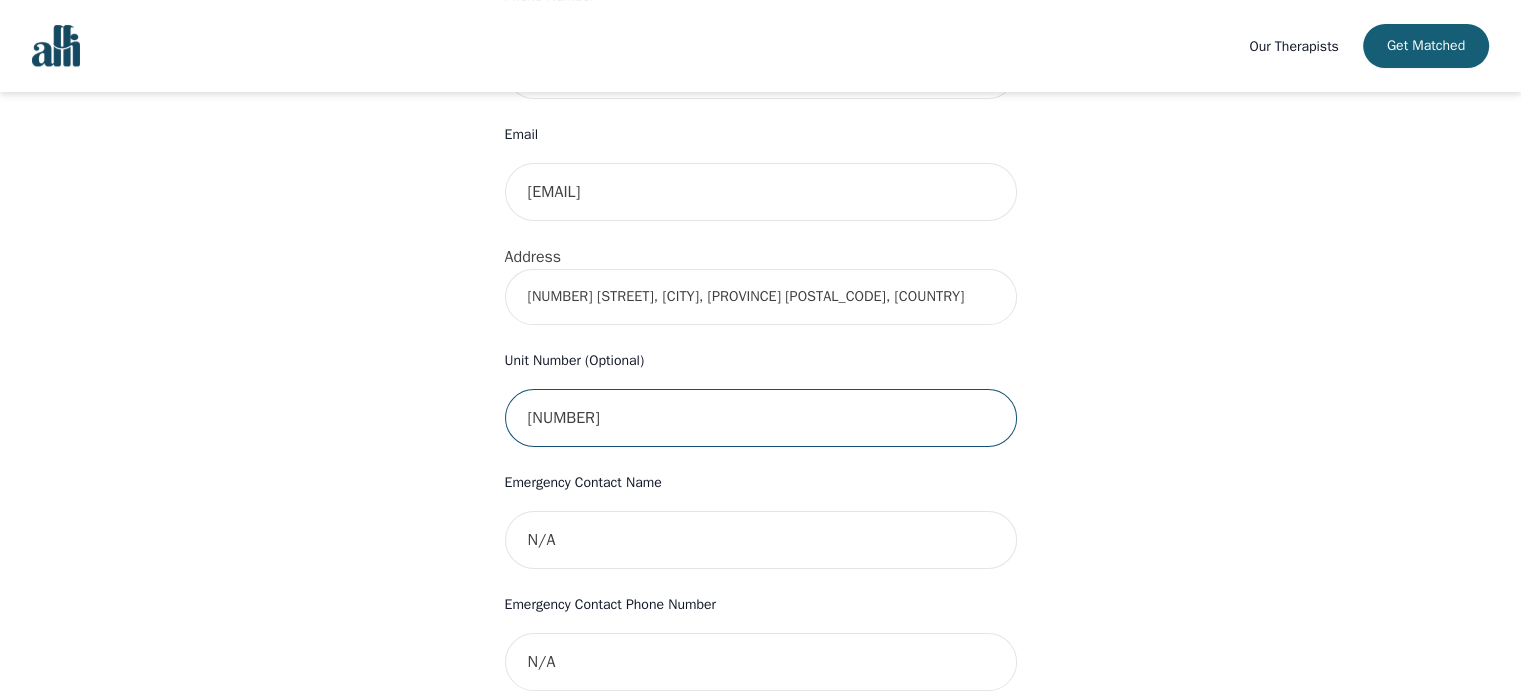 type on "[NUMBER]" 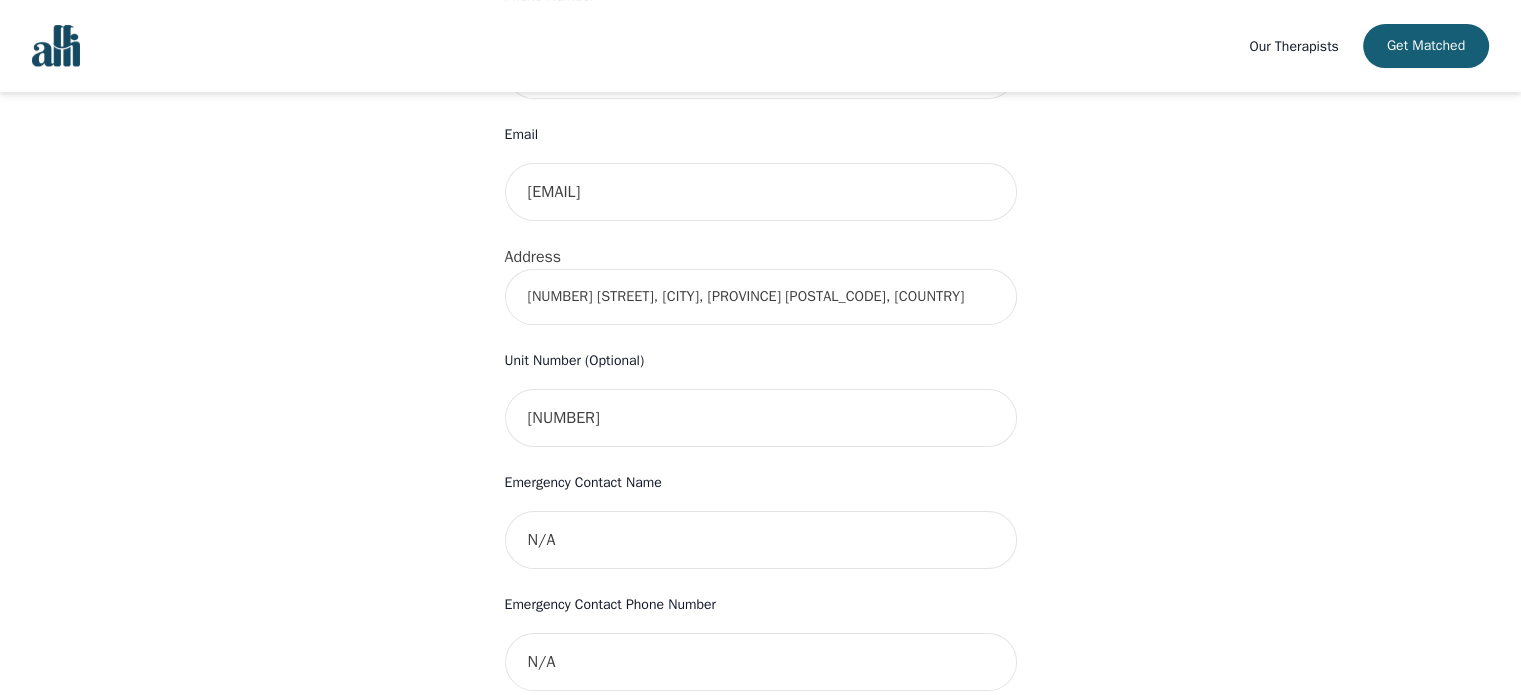 click on "Your therapy journey is about to begin! Your initial assessment session with [FIRST] [LAST] will be on [DATE] @ [TIME] for 50 minutes , free of charge. Your follow-up sessions will be at your selected rate of $175. To confirm your session, please complete the following: First Name [FIRST] Last Name [LAST] Phone Number Only input the 10 digits, no spaces or dashes e.g. 1234567890 [PHONE] Email [EMAIL] Address [NUMBER] [STREET], [CITY], [STATE] [POSTAL_CODE], [COUNTRY] Unit Number (Optional) [UNIT] Emergency Contact Name N/A Emergency Contact Phone Number N/A I have a promo code starttherapy Apply Success! Your first session will be free! I have read and accept the consent to counselling and psychotherapy services I have read and accept Alli's Terms of Services I understand that Alli is not a crisis service (If you are having thoughts of self-harm or thoughts of harming others please contact 9-8-8) Info Oops - Please select an address from the address dropdown! Submit" at bounding box center [760, 423] 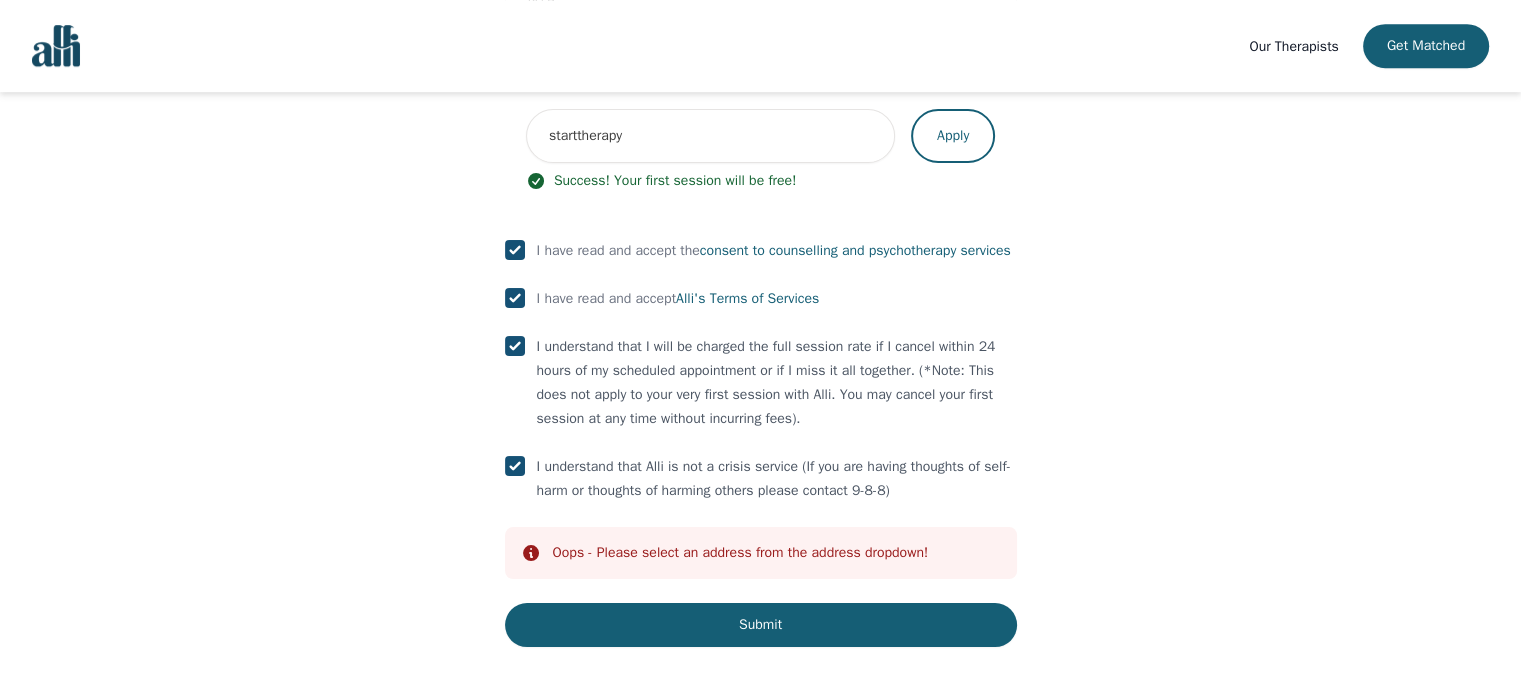 scroll, scrollTop: 1316, scrollLeft: 0, axis: vertical 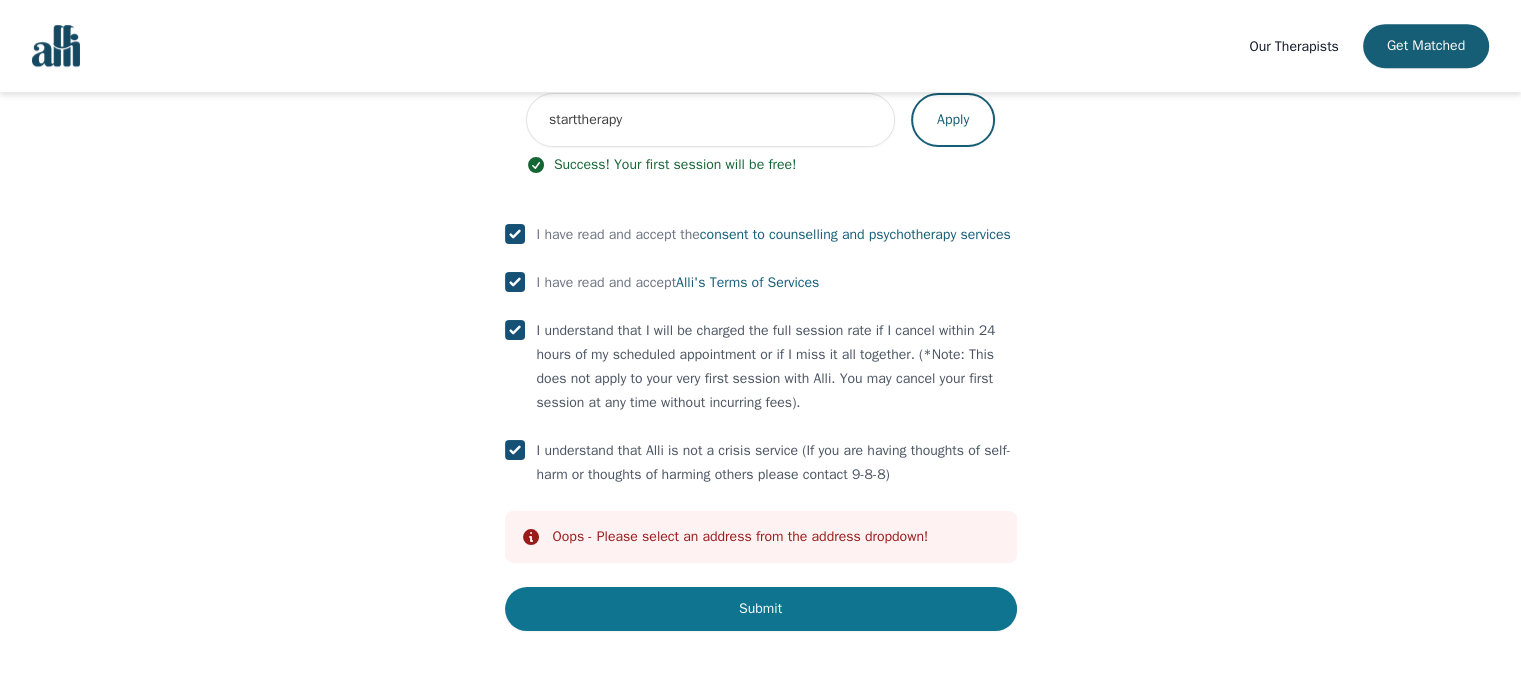 click on "Submit" at bounding box center [761, 609] 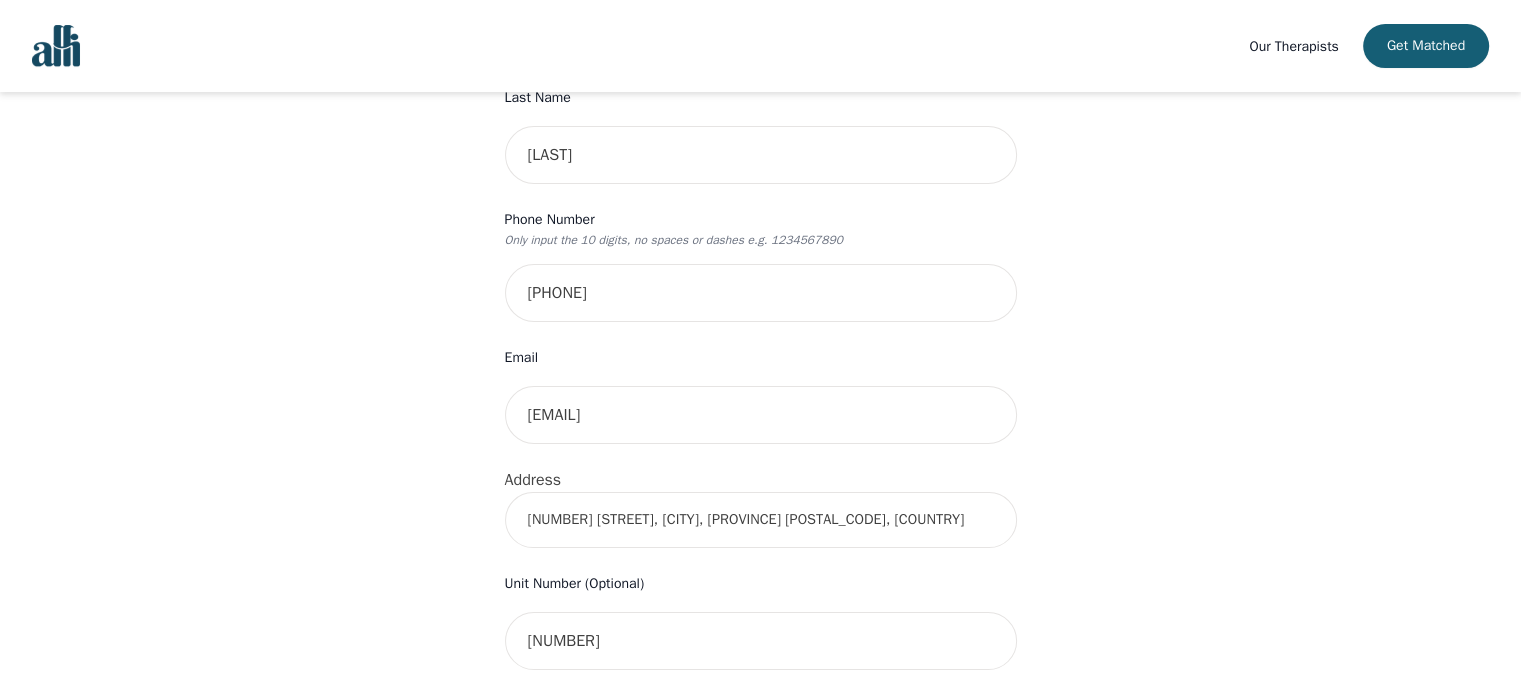 scroll, scrollTop: 344, scrollLeft: 0, axis: vertical 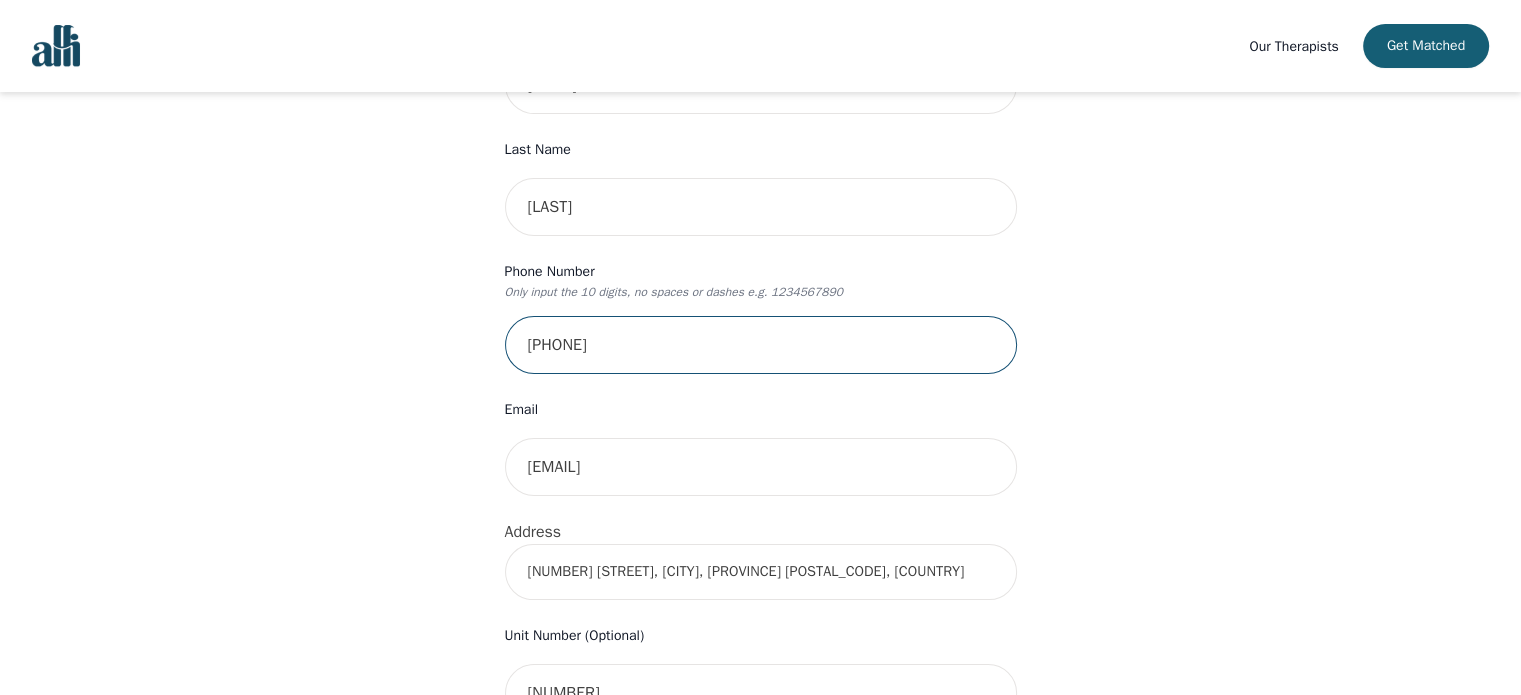 drag, startPoint x: 645, startPoint y: 356, endPoint x: 468, endPoint y: 331, distance: 178.75682 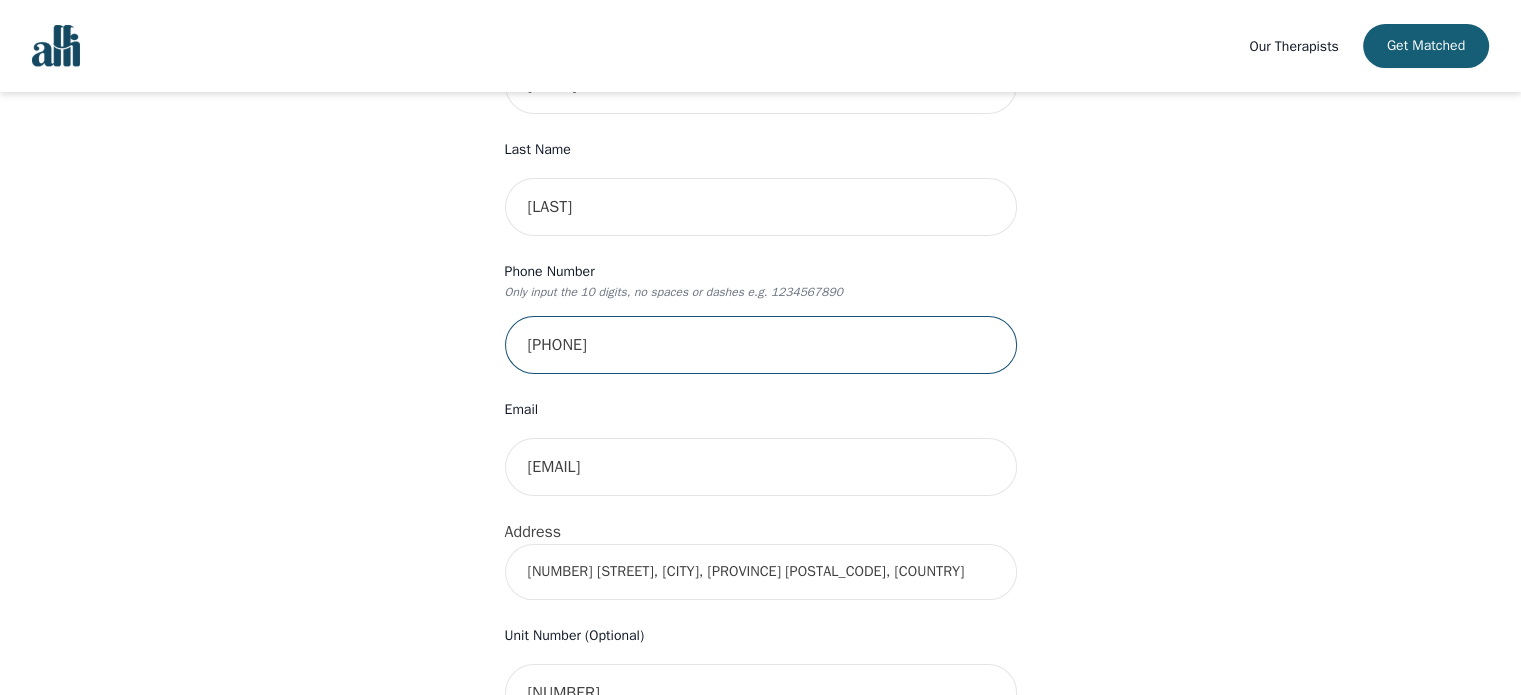 type on "[PHONE]" 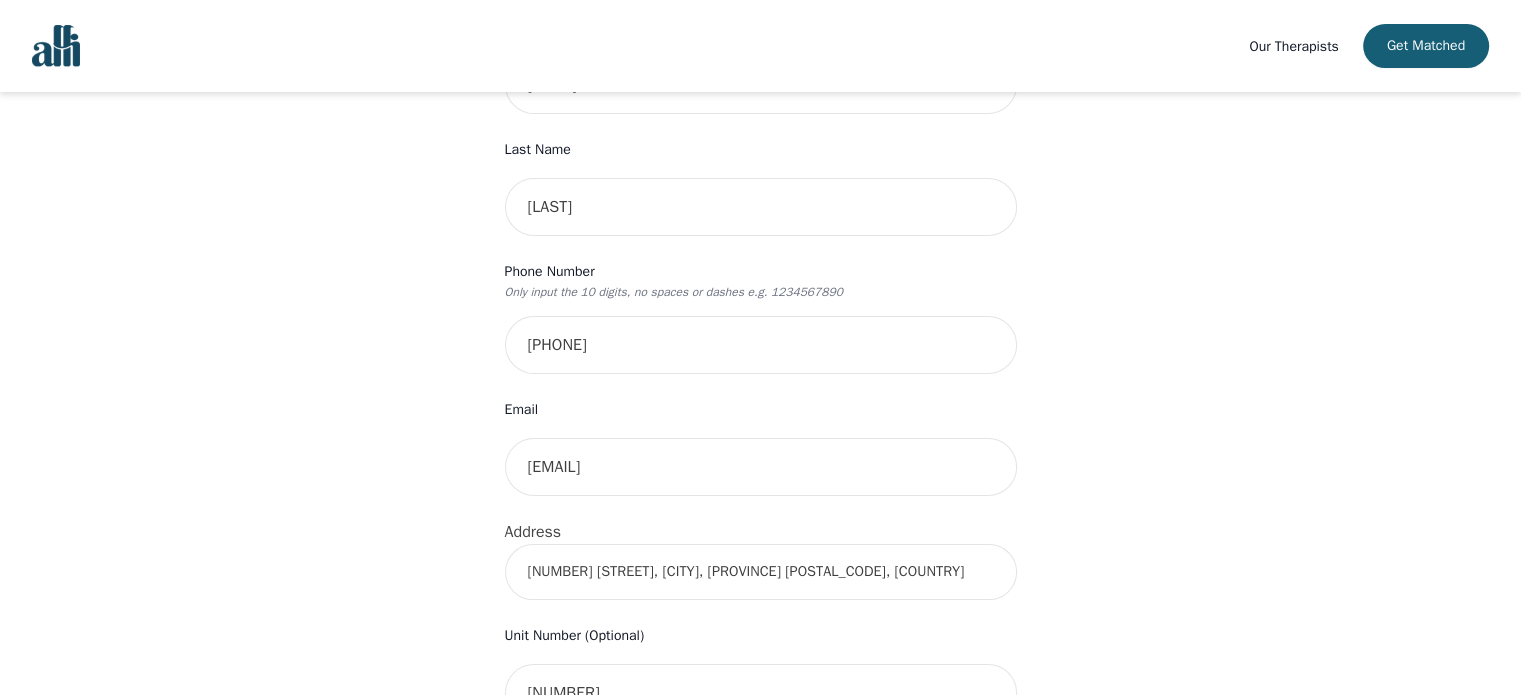 click on "Your therapy journey is about to begin! Your initial assessment session with   [FIRST] [LAST]  will be on  [DATE] @ [TIME]  for 50 minutes , free of charge. Your follow-up sessions will be at your selected rate of $175. To confirm your session, please complete the following: First Name [FIRST] Last Name [LAST] Phone Number Only input the 10 digits, no spaces or dashes e.g. 1234567890 [PHONE] Email [EMAIL] Address [NUMBER] [STREET], [CITY], [PROVINCE] [POSTAL_CODE], [COUNTRY] Unit Number (Optional) [UNIT] Emergency Contact Name N/A Emergency Contact Phone Number N/A I have a promo code starttherapy Apply Success! Your first session will be free! I have read and accept the  consent to counselling and psychotherapy services I have read and accept  Alli's Terms of Services I understand that Alli is not a crisis service (If you are having thoughts of self-harm or thoughts of harming others please contact 9-8-8) Info Oops -    Make sure your phone number is ONLY 10 digits long and does not start with 1. Submit" at bounding box center [760, 708] 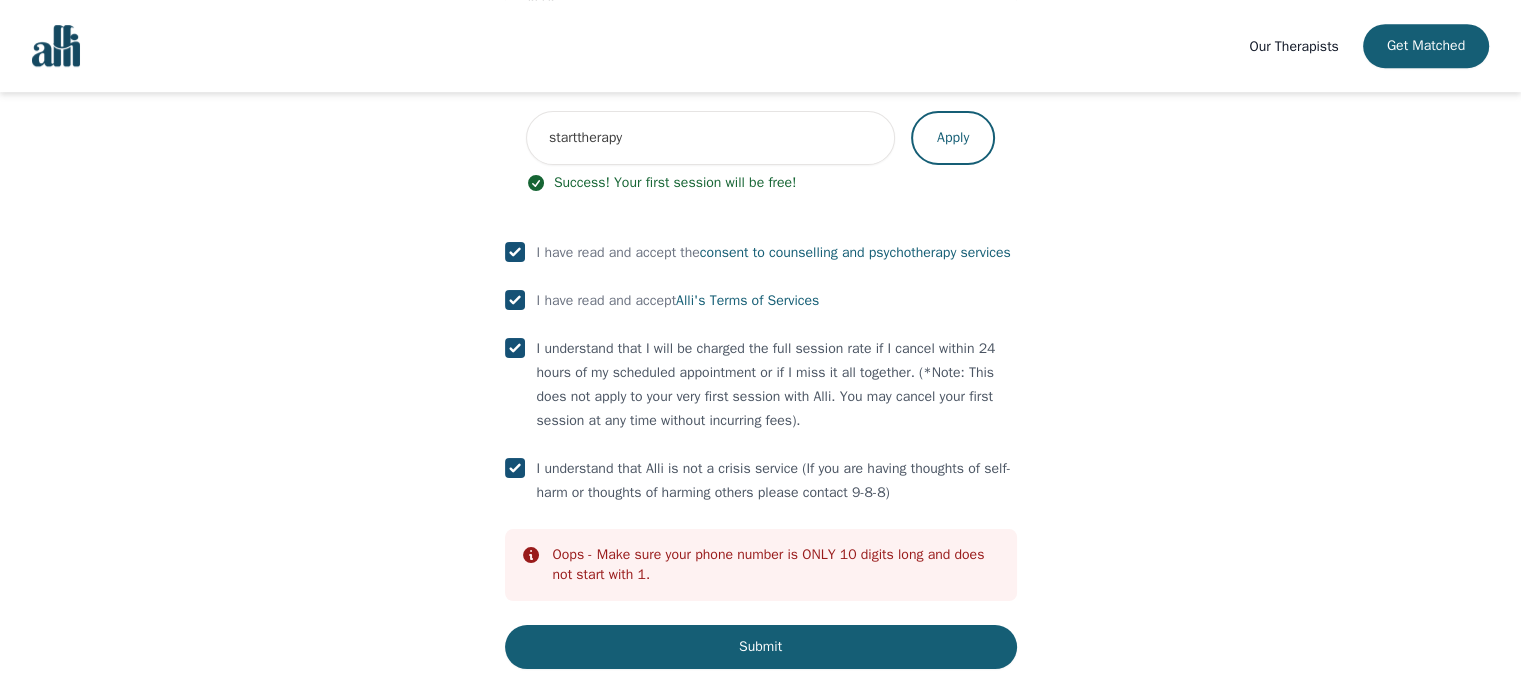 scroll, scrollTop: 1336, scrollLeft: 0, axis: vertical 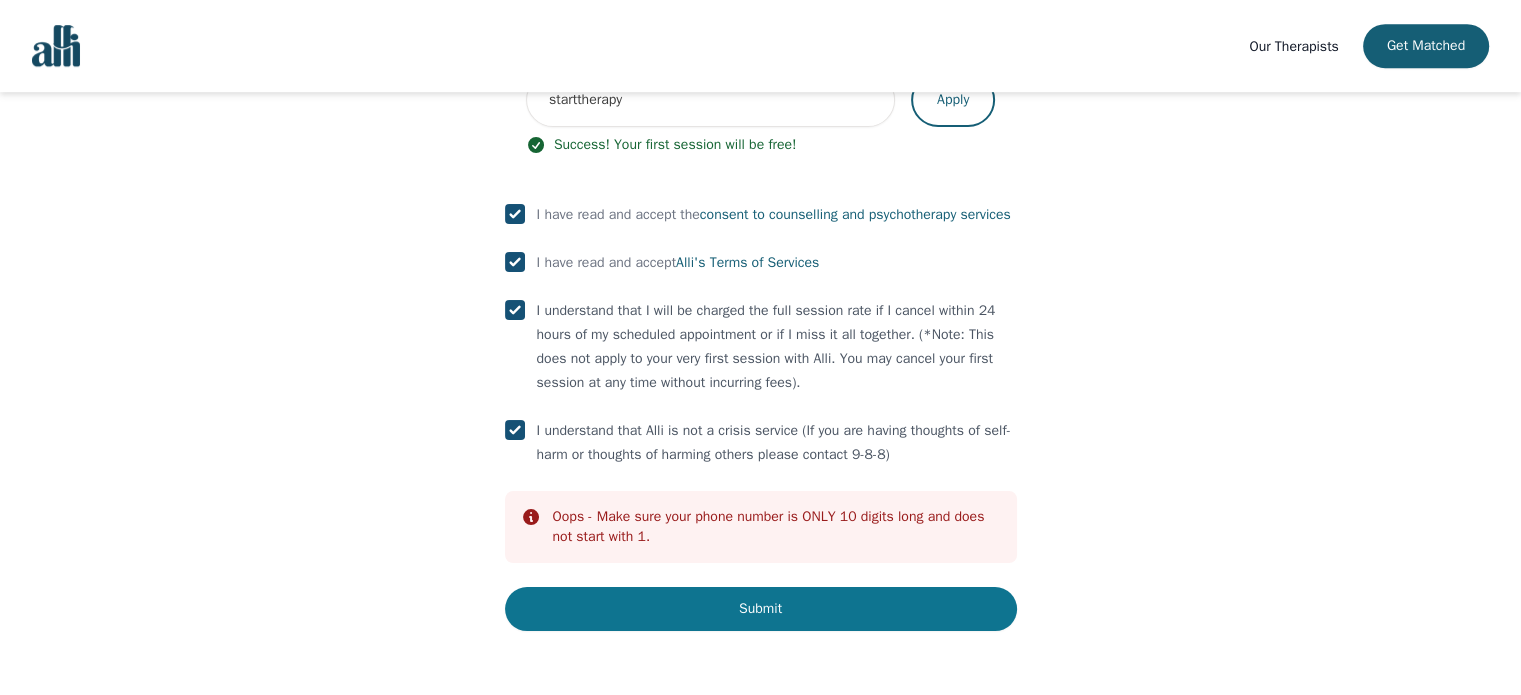 click on "Submit" at bounding box center [761, 609] 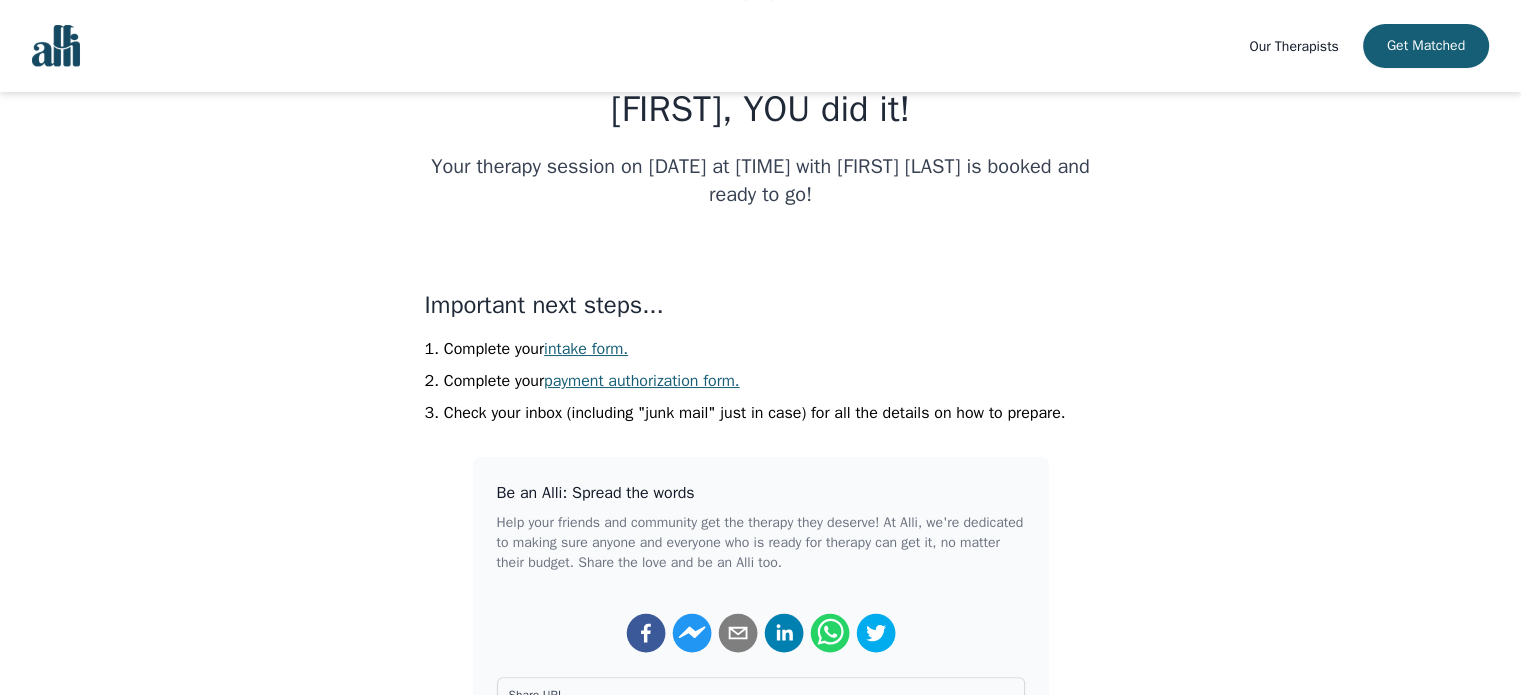 scroll, scrollTop: 308, scrollLeft: 0, axis: vertical 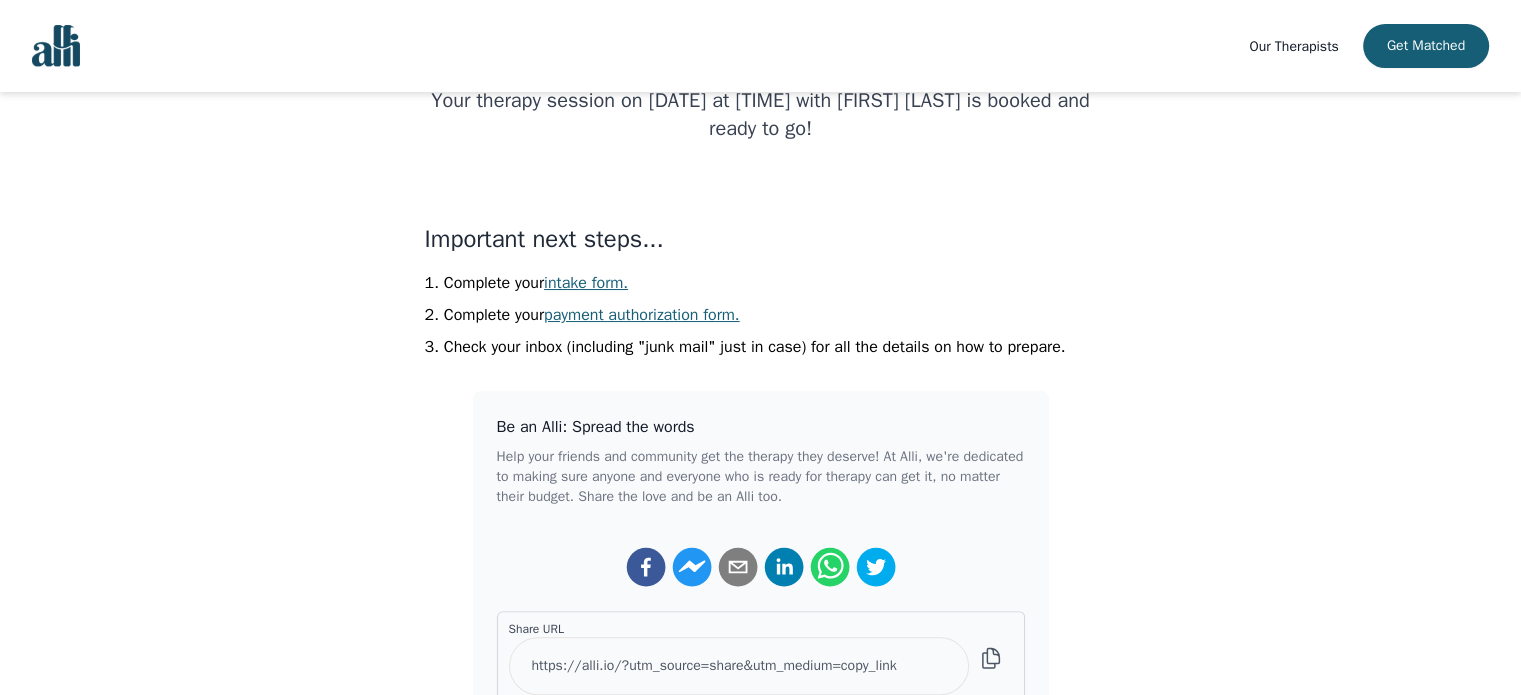 click on "intake form." at bounding box center (586, 283) 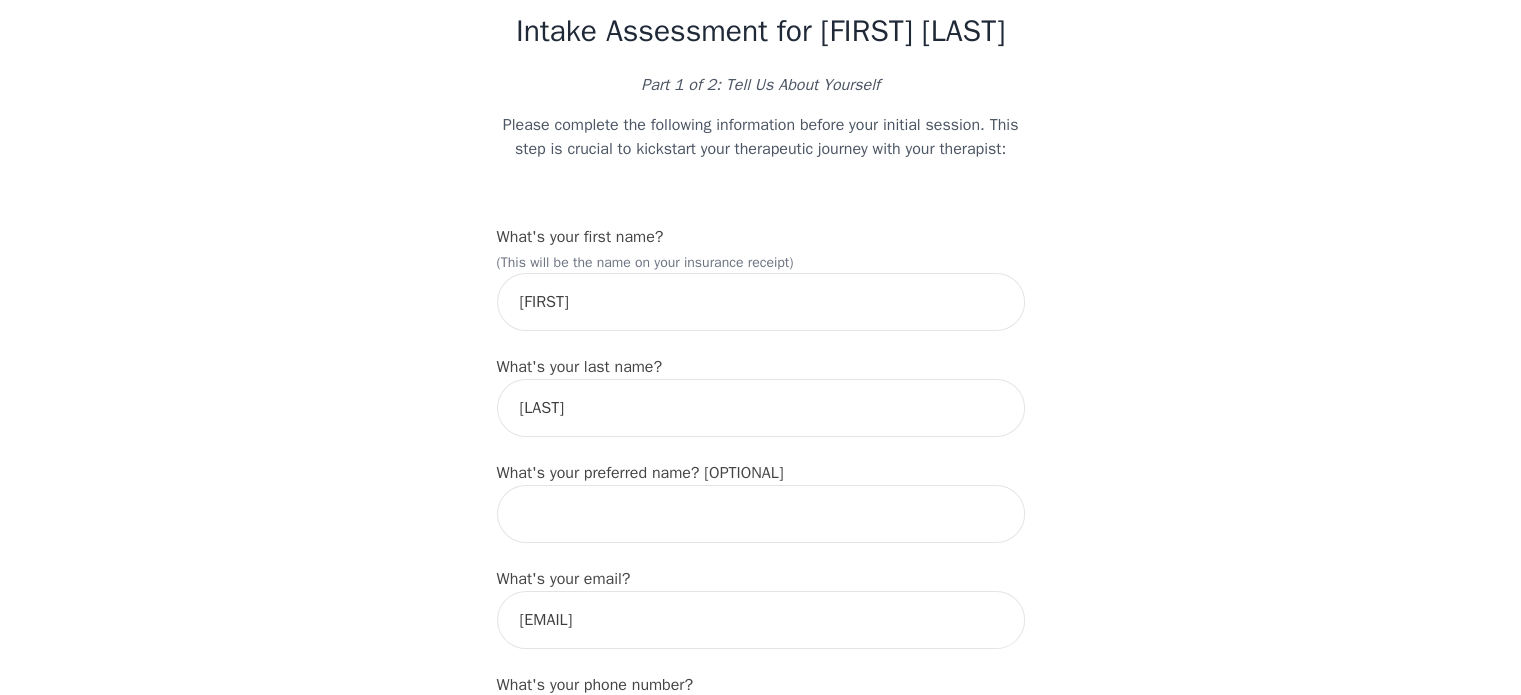 scroll, scrollTop: 60, scrollLeft: 0, axis: vertical 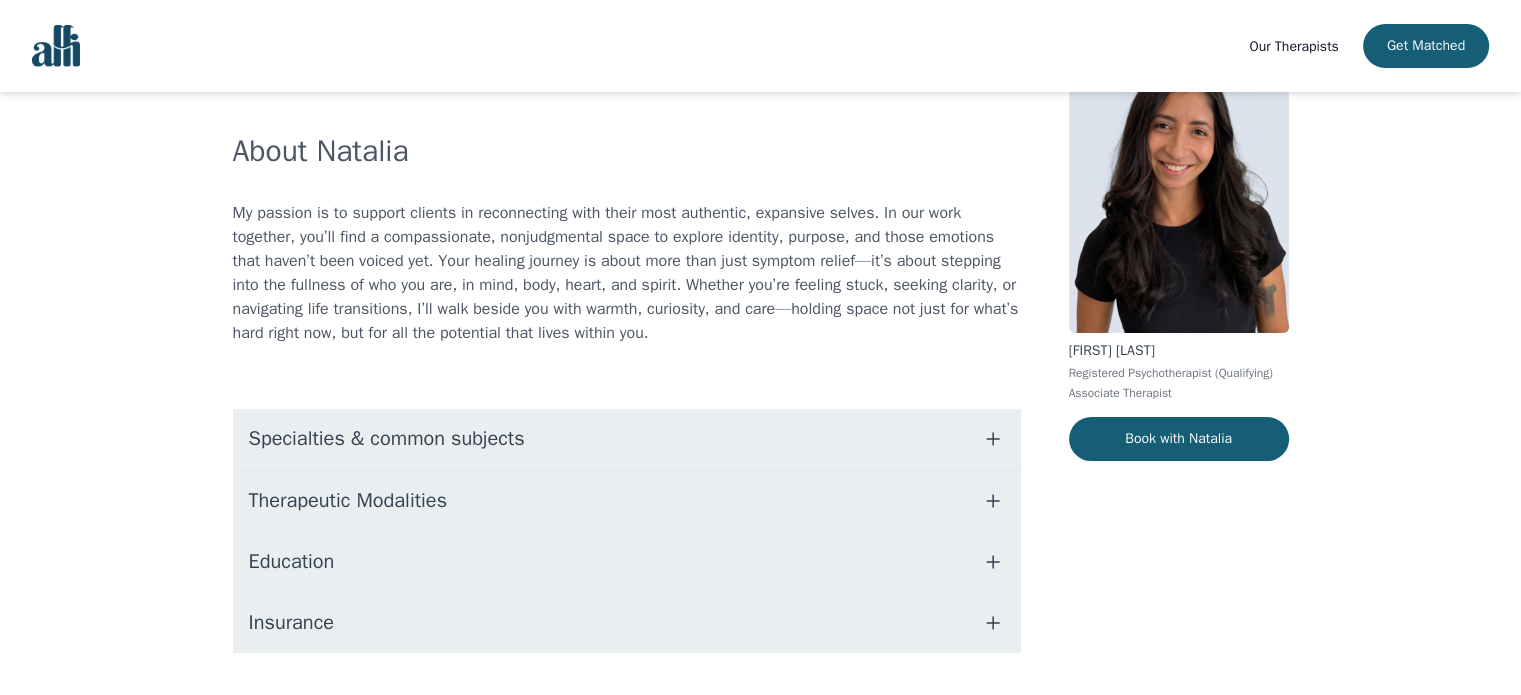 click at bounding box center [993, 439] 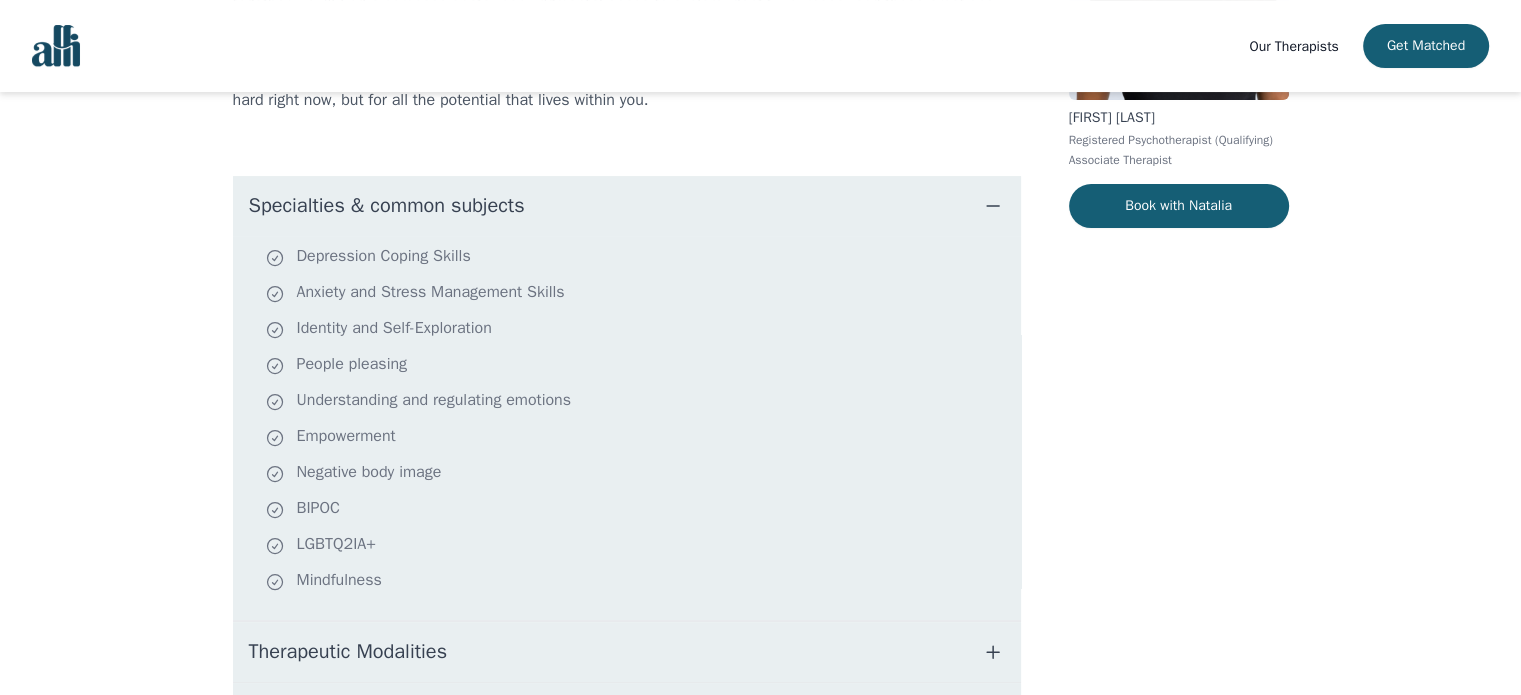 scroll, scrollTop: 364, scrollLeft: 0, axis: vertical 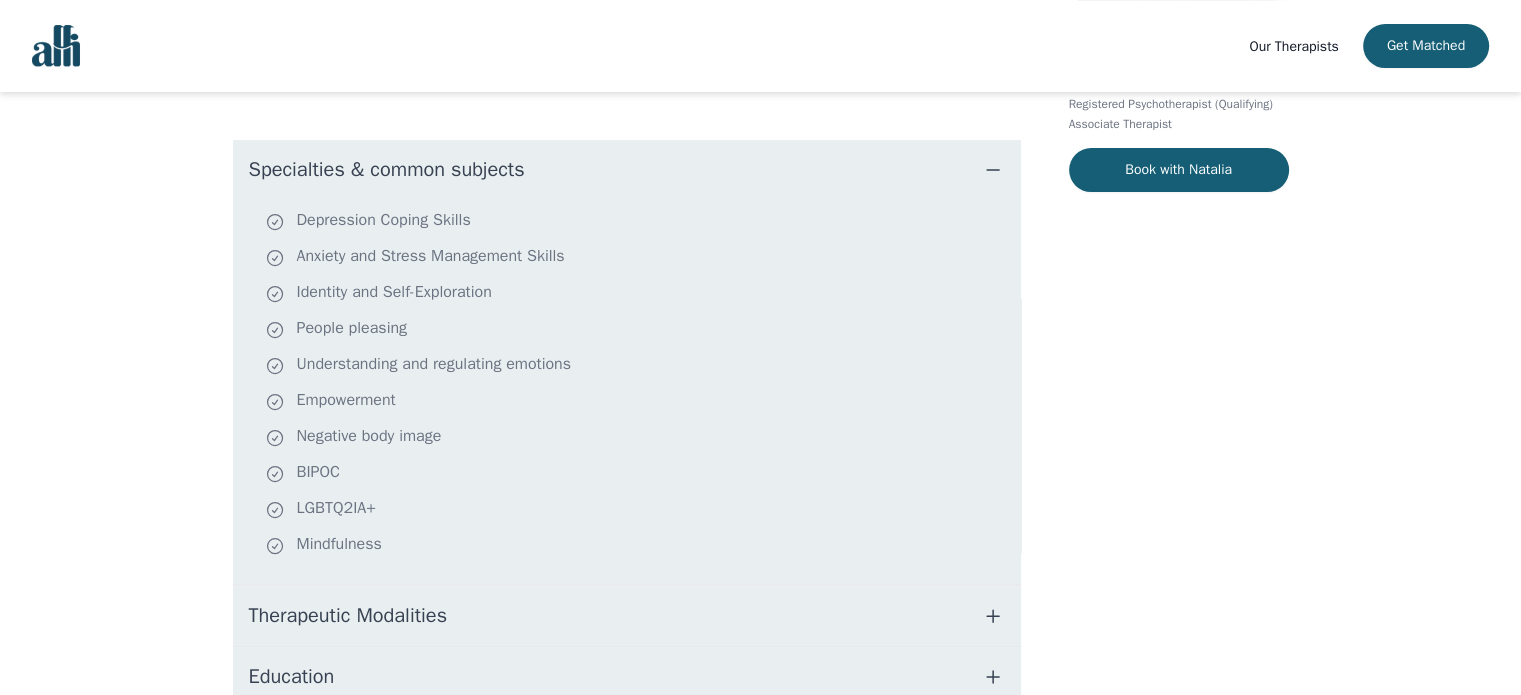 click on "Therapeutic Modalities" at bounding box center (627, 616) 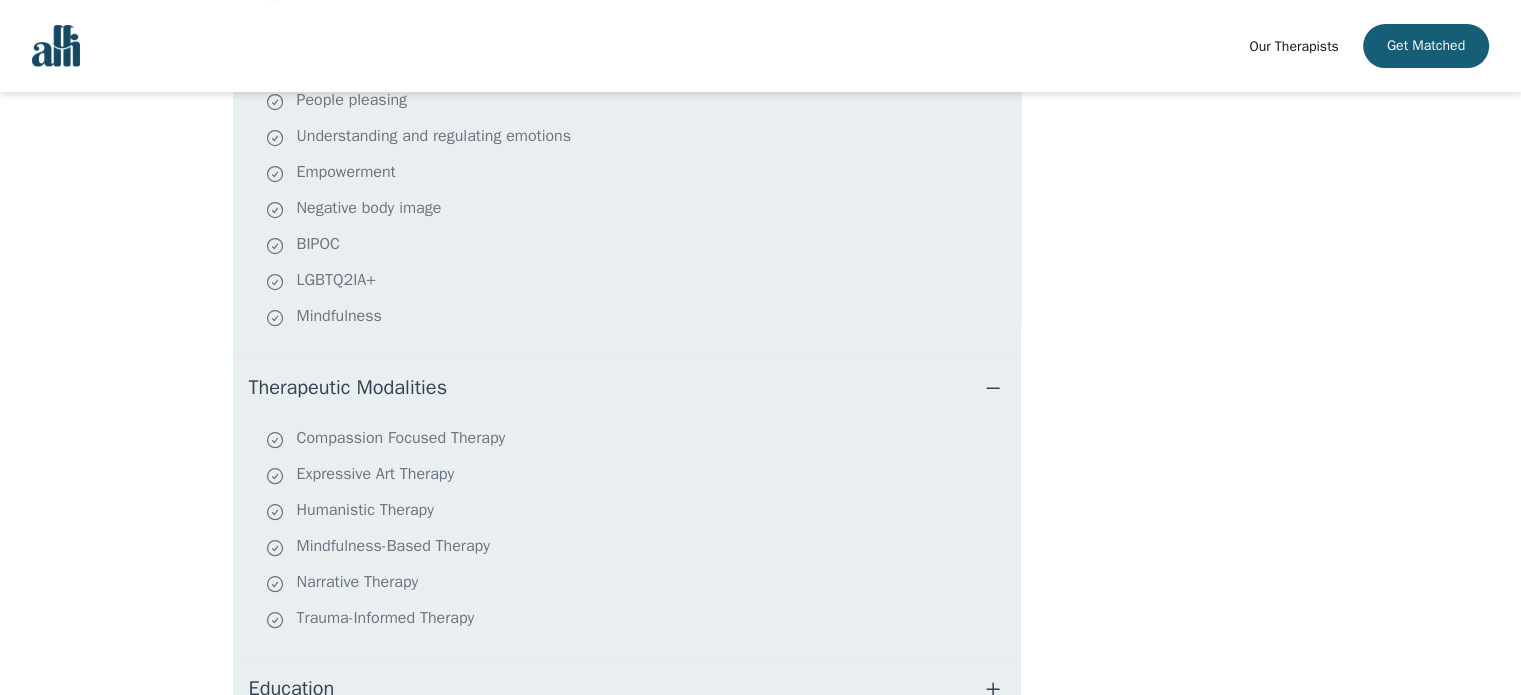 scroll, scrollTop: 595, scrollLeft: 0, axis: vertical 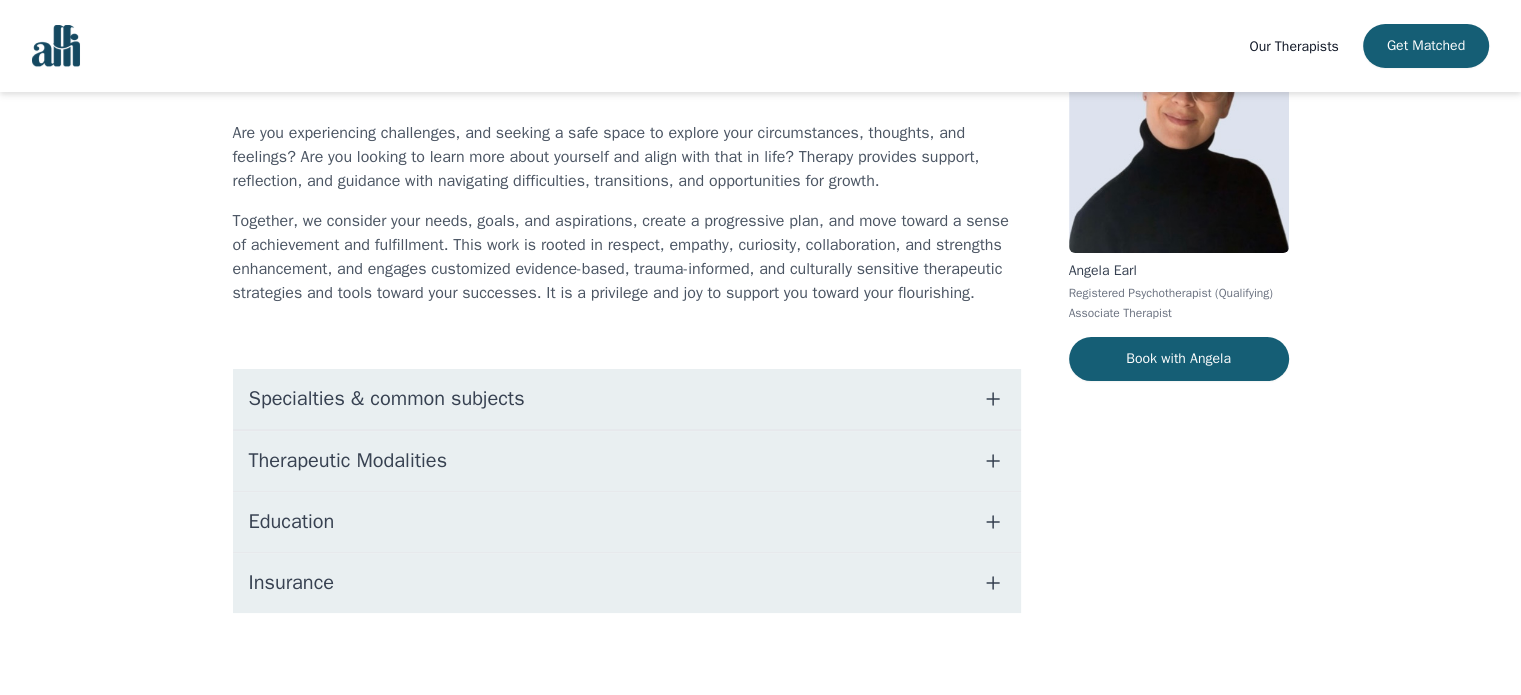 click on "Specialties & common subjects" at bounding box center (627, 399) 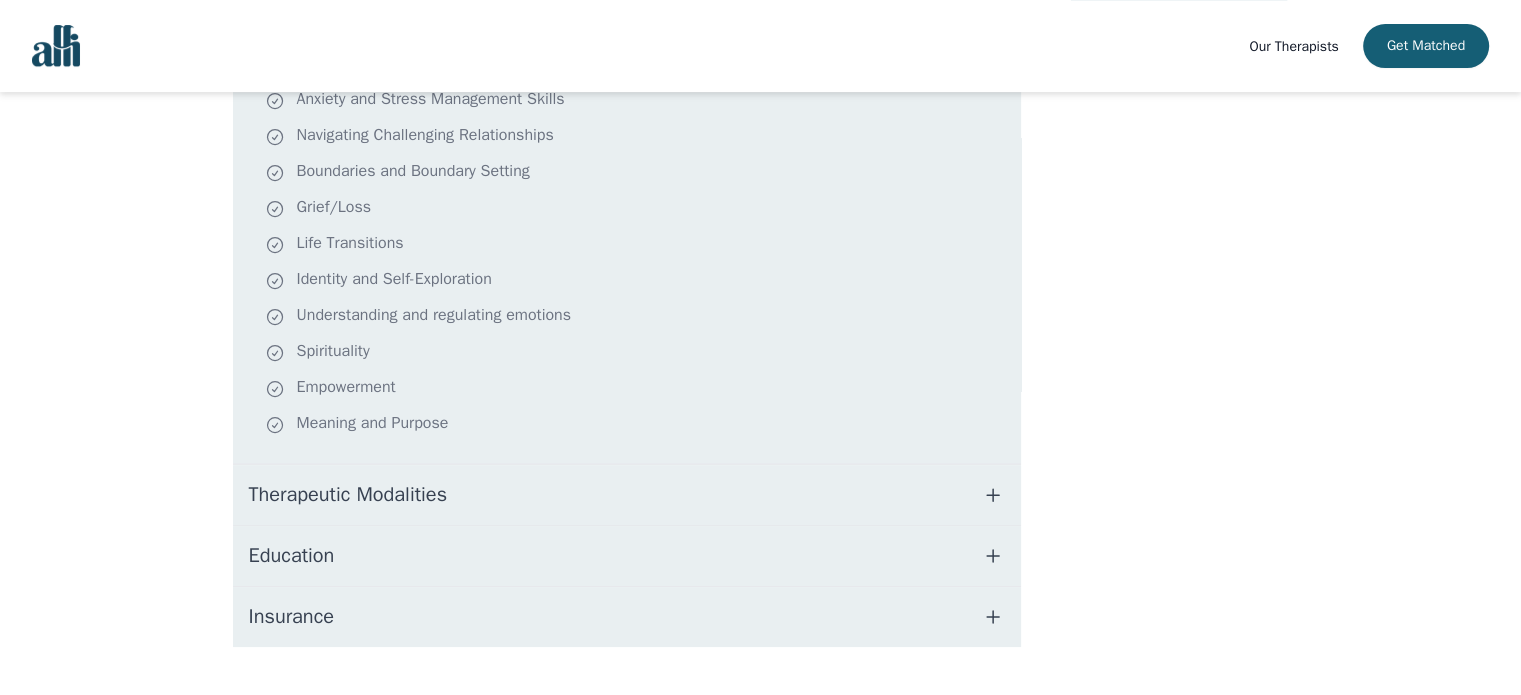 scroll, scrollTop: 533, scrollLeft: 0, axis: vertical 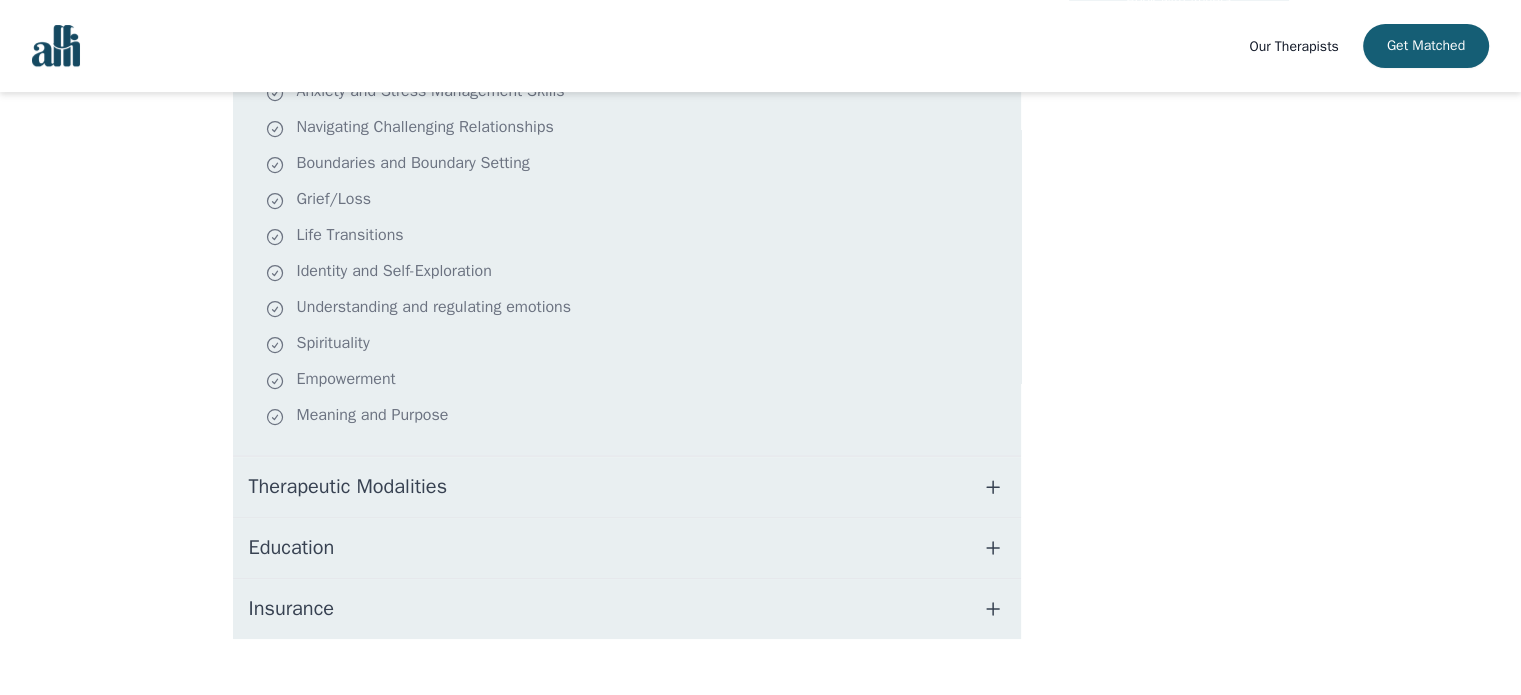 click at bounding box center (993, 487) 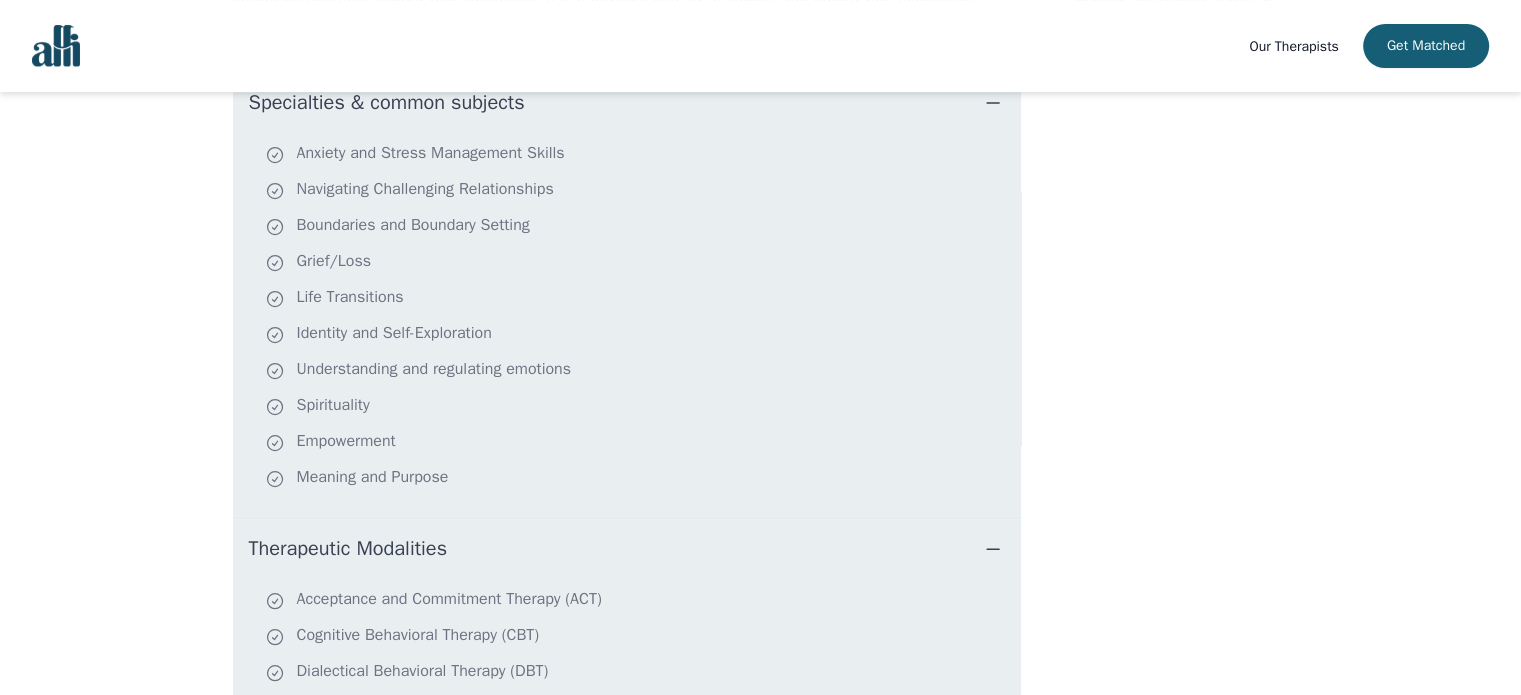 scroll, scrollTop: 370, scrollLeft: 0, axis: vertical 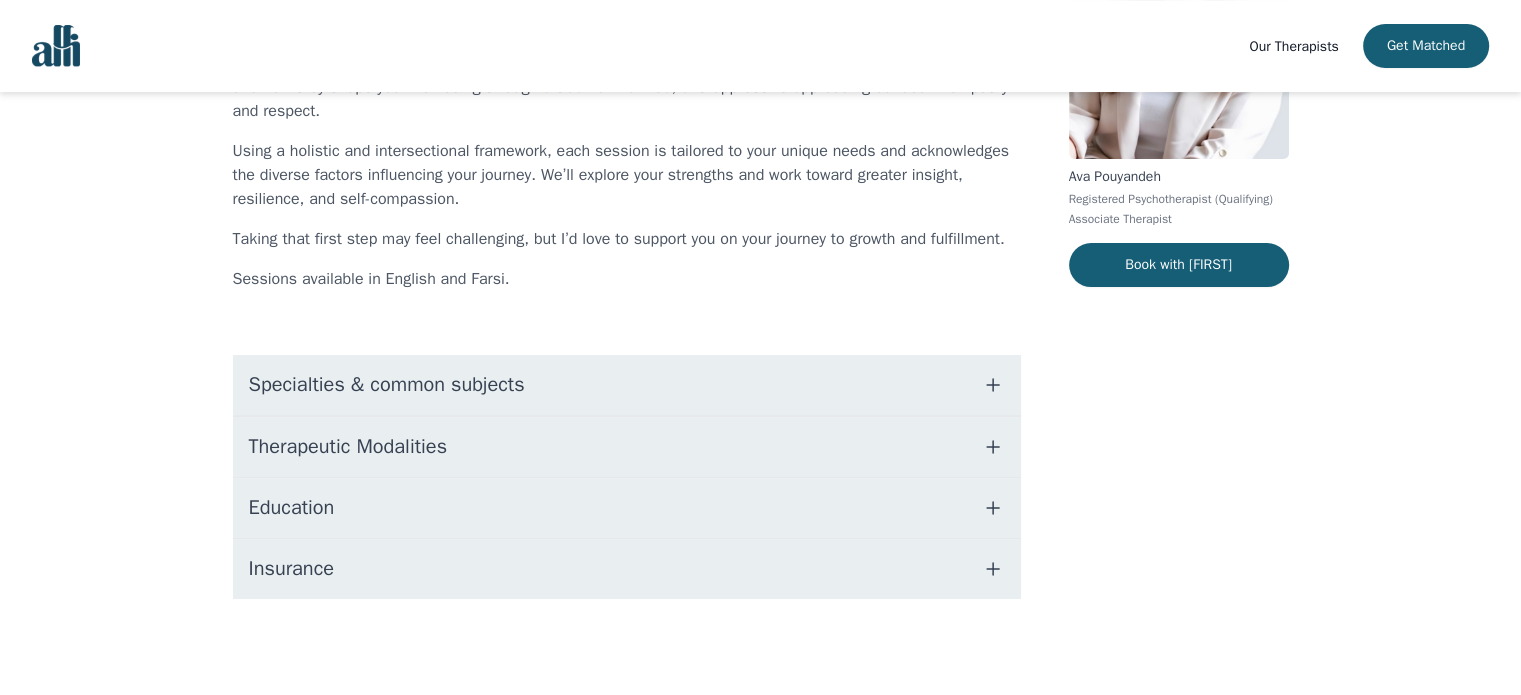click on "Specialties & common subjects" at bounding box center (627, 385) 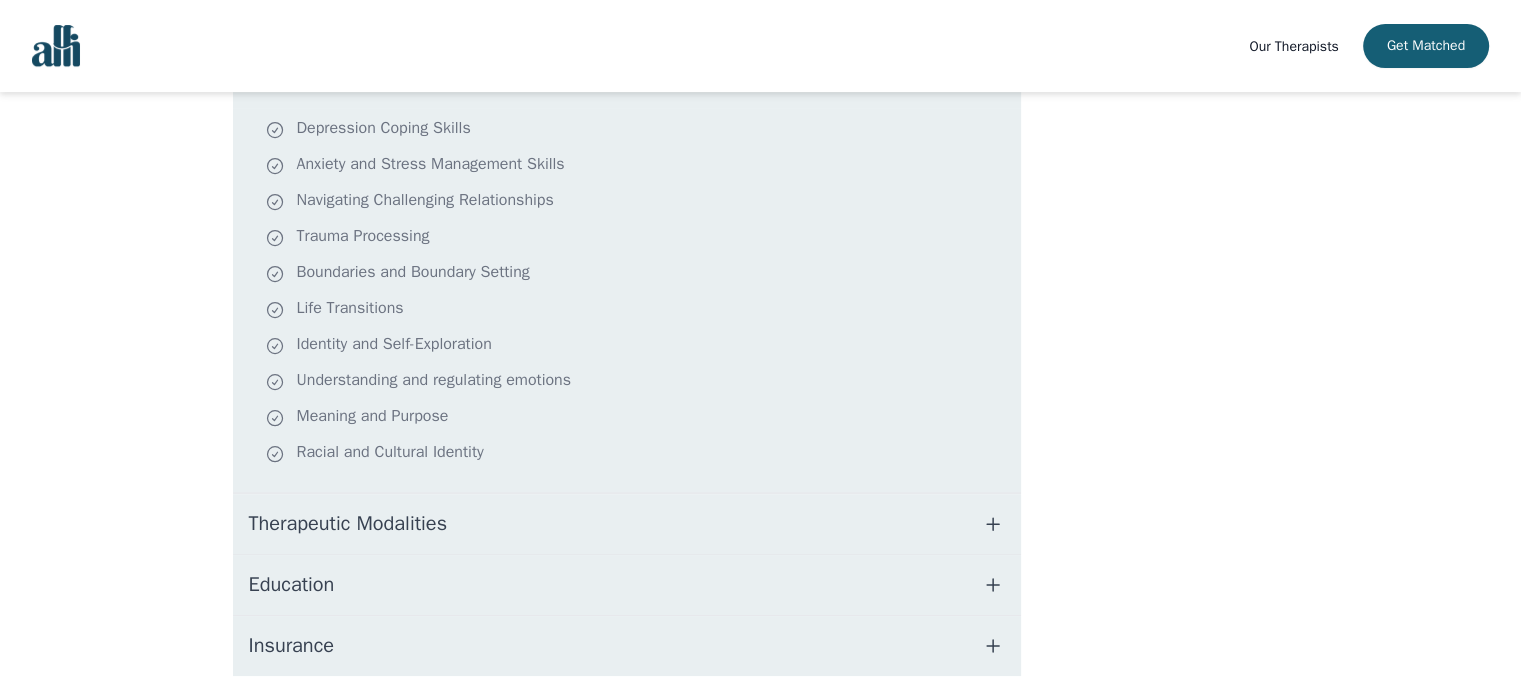 scroll, scrollTop: 676, scrollLeft: 0, axis: vertical 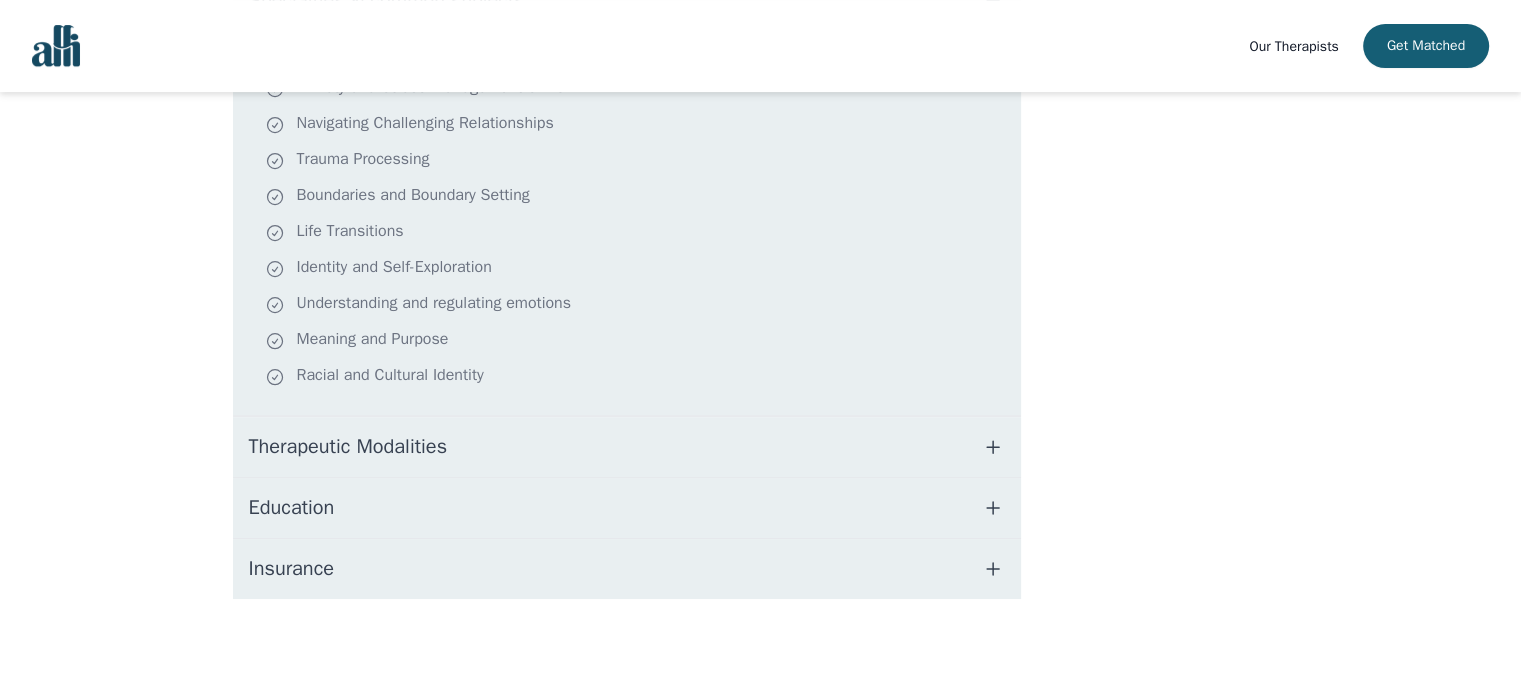 click on "Therapeutic Modalities" at bounding box center (627, 447) 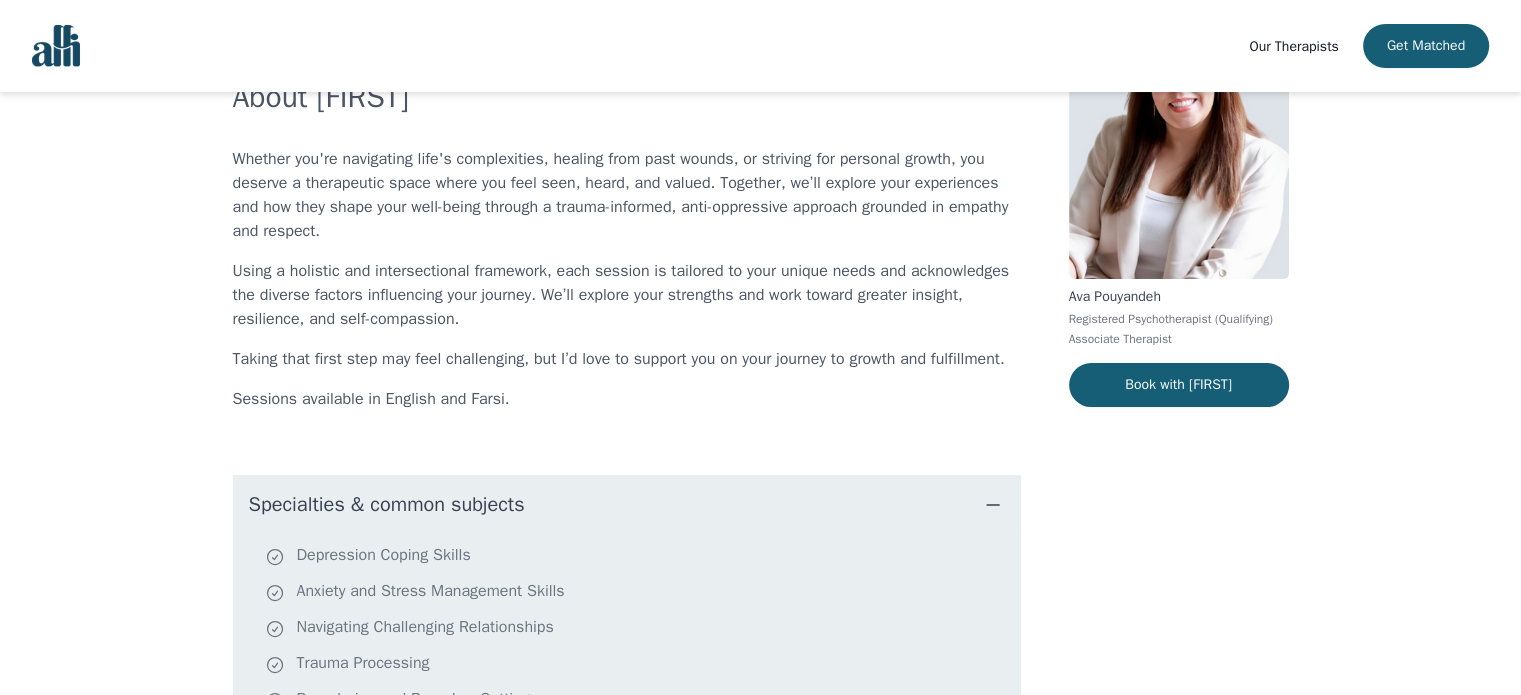 scroll, scrollTop: 114, scrollLeft: 0, axis: vertical 